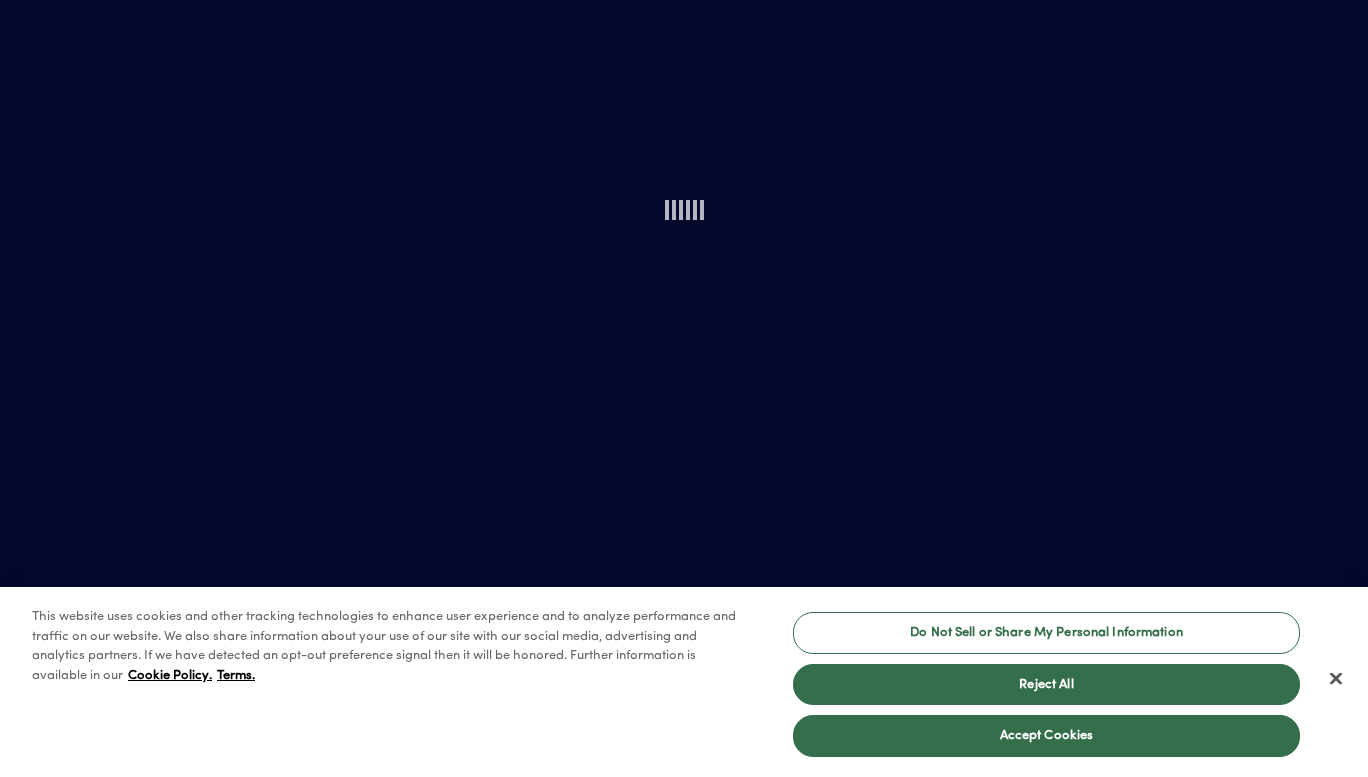 scroll, scrollTop: 0, scrollLeft: 0, axis: both 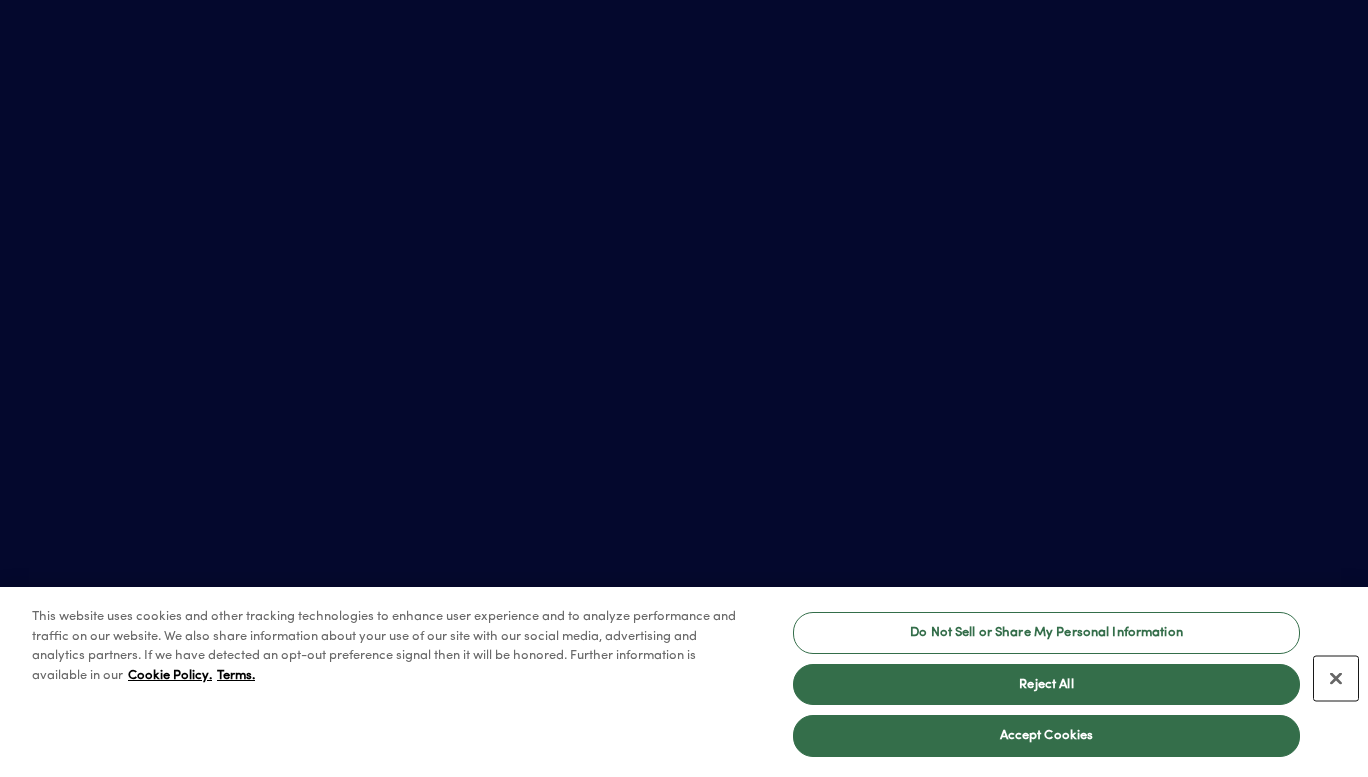 click at bounding box center [1336, 679] 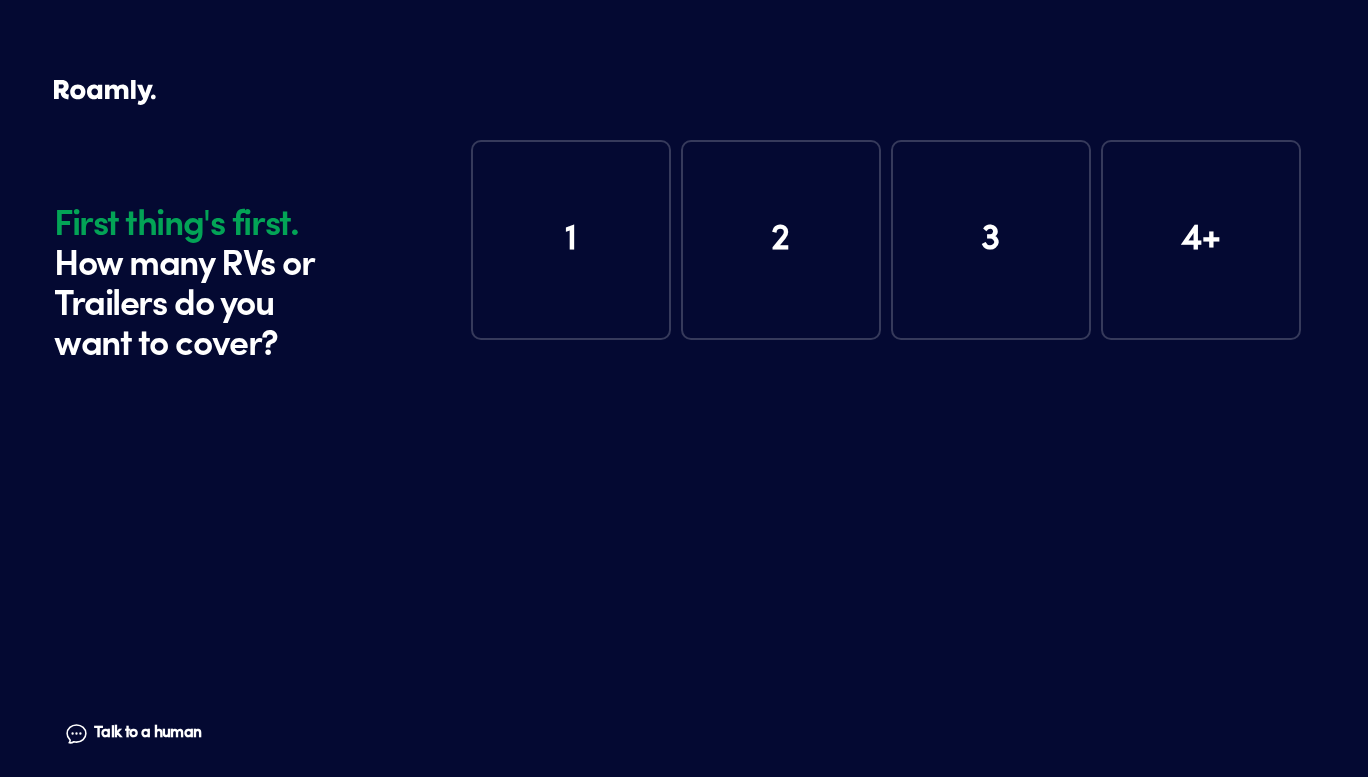 click on "1" at bounding box center (571, 240) 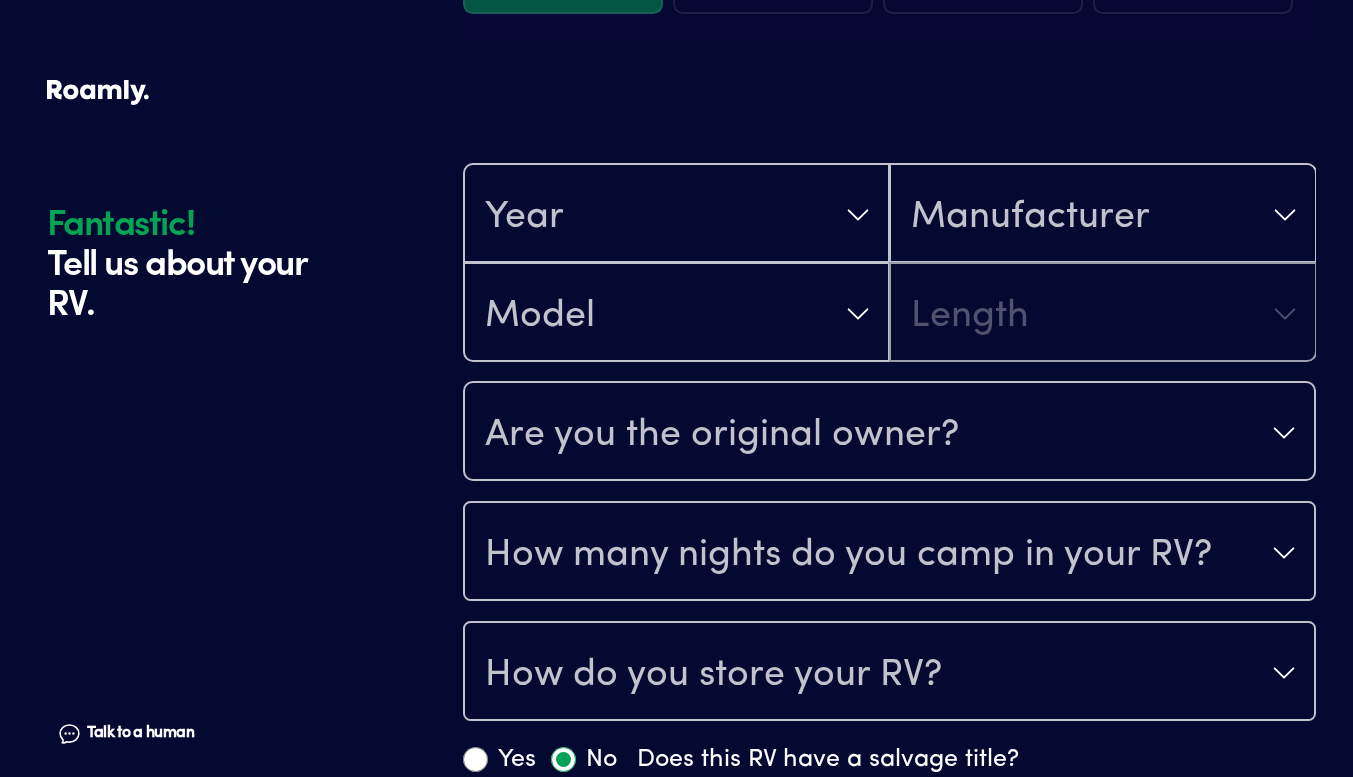 scroll, scrollTop: 390, scrollLeft: 0, axis: vertical 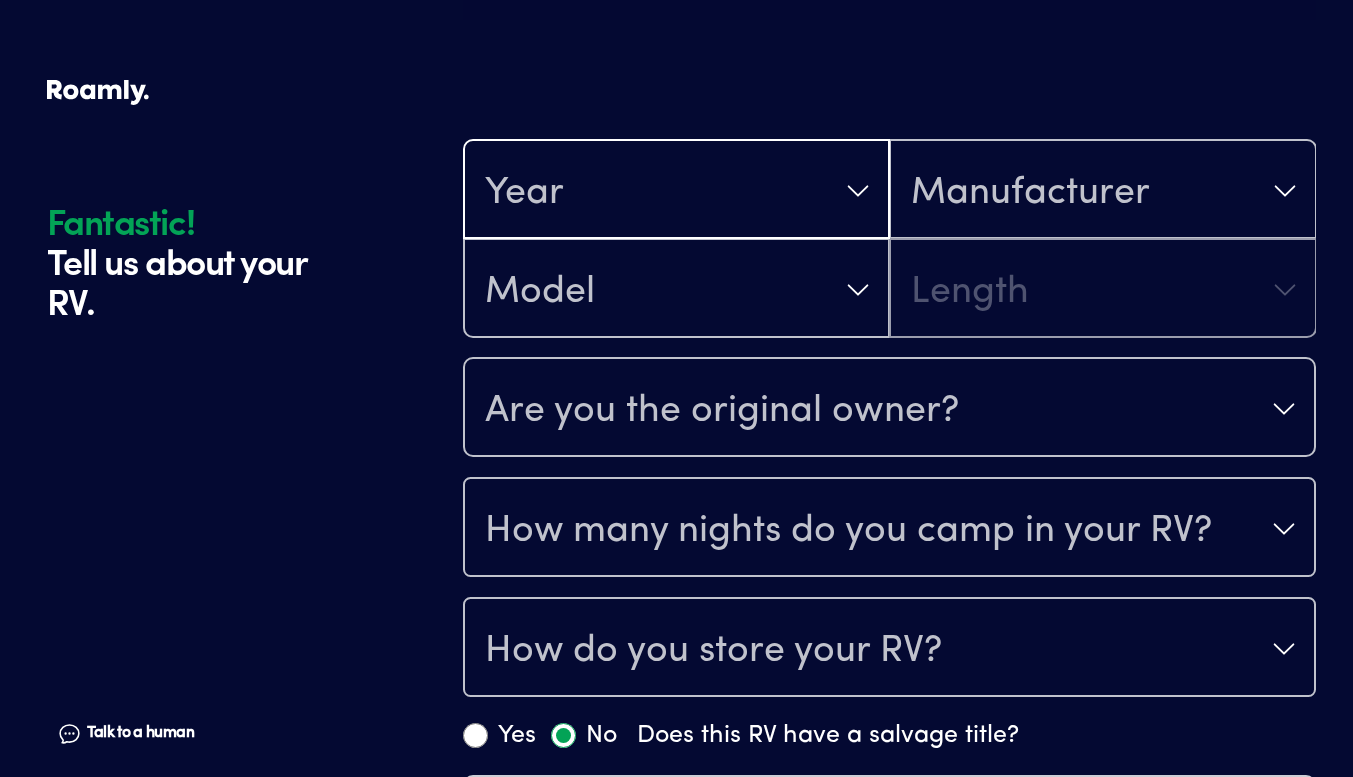 click on "Year" at bounding box center (676, 191) 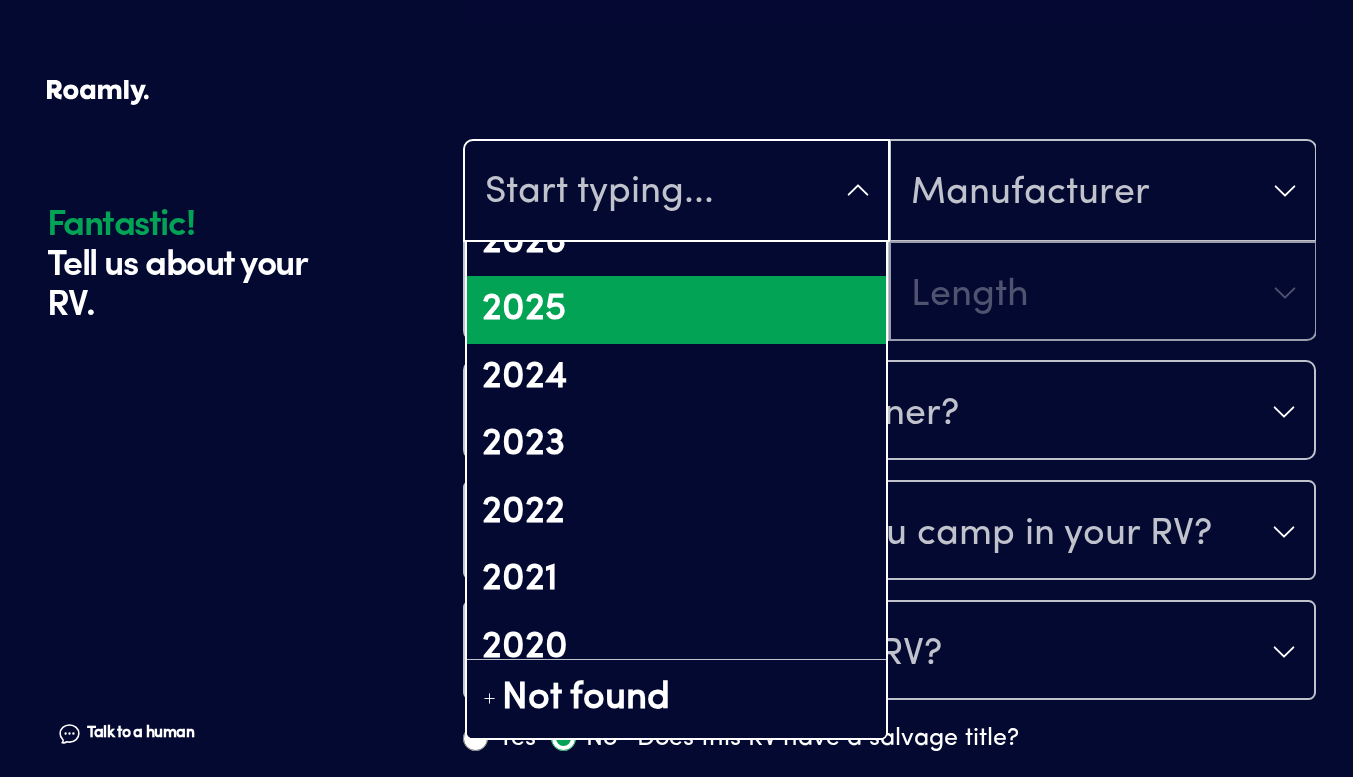 scroll, scrollTop: 105, scrollLeft: 0, axis: vertical 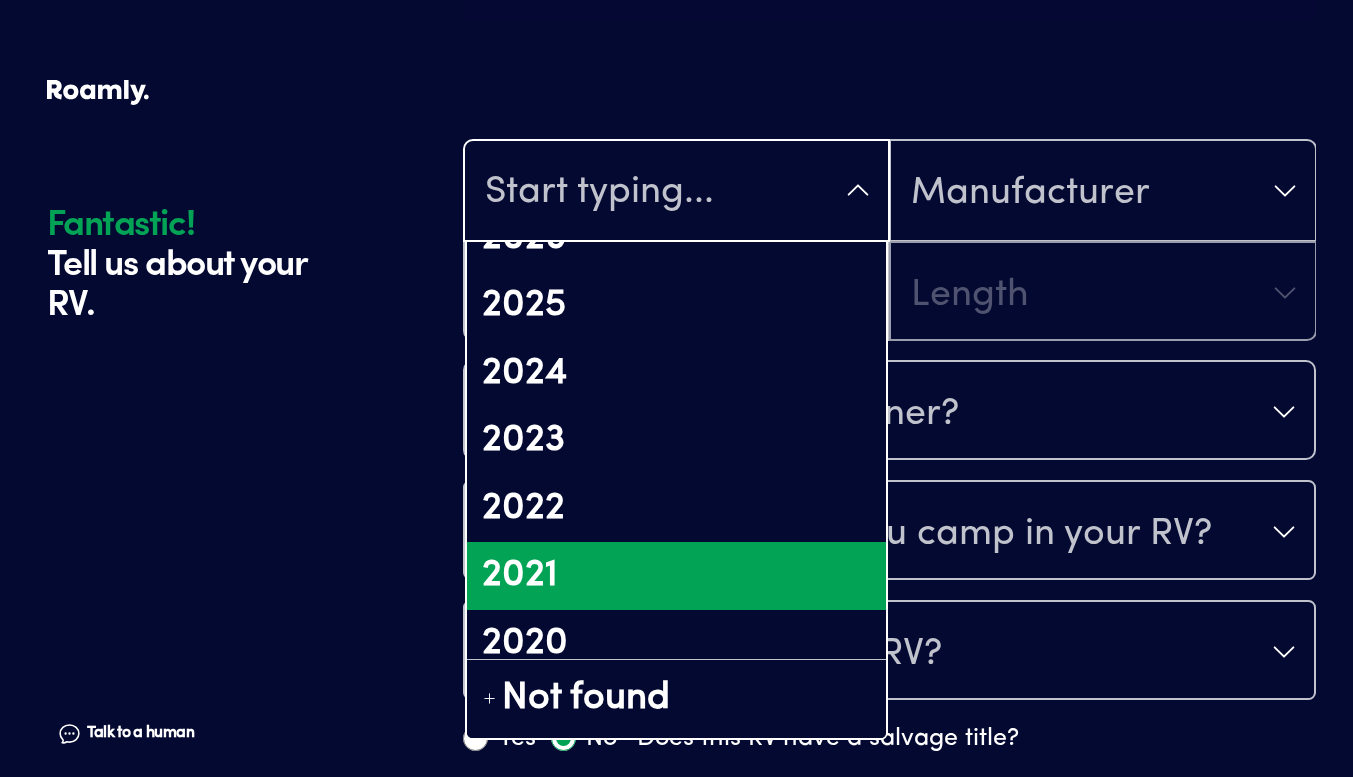 click on "2021" at bounding box center (676, 576) 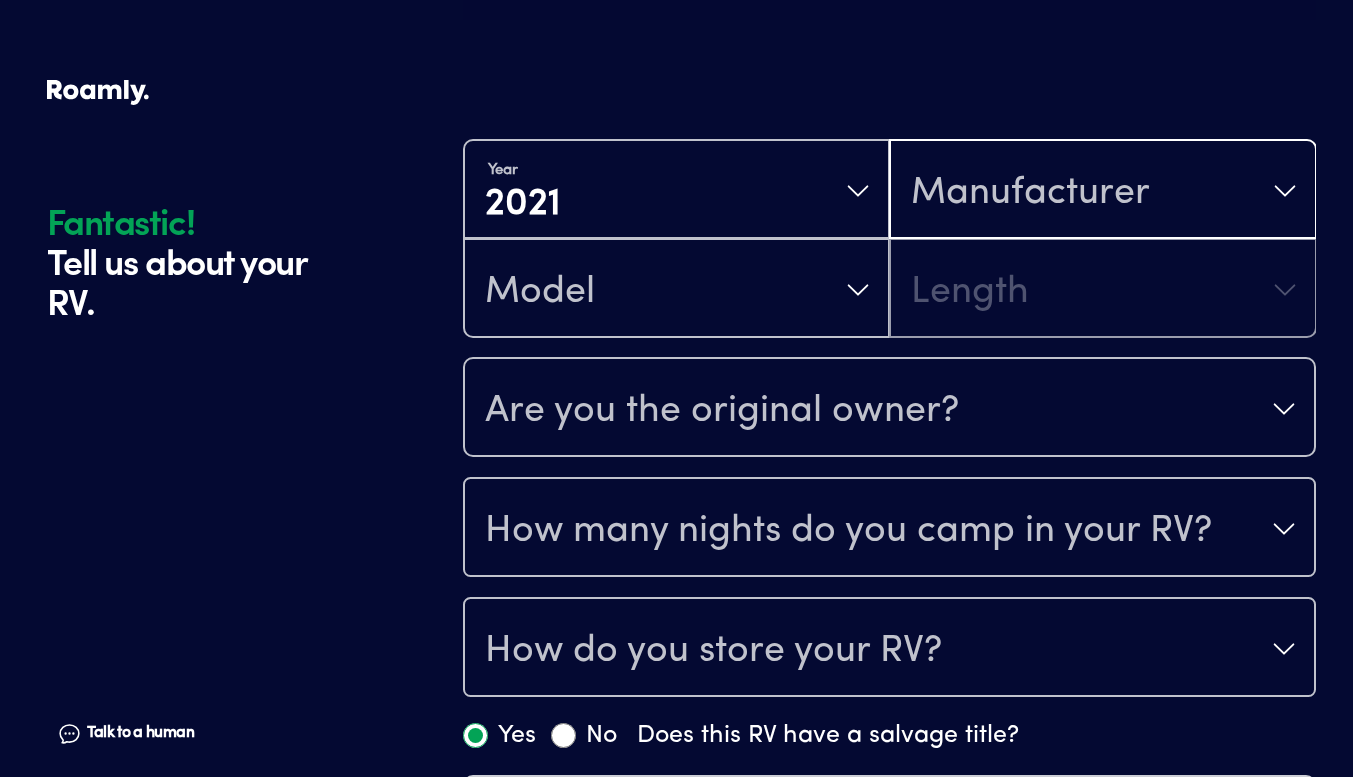 click on "Manufacturer" at bounding box center (1030, 193) 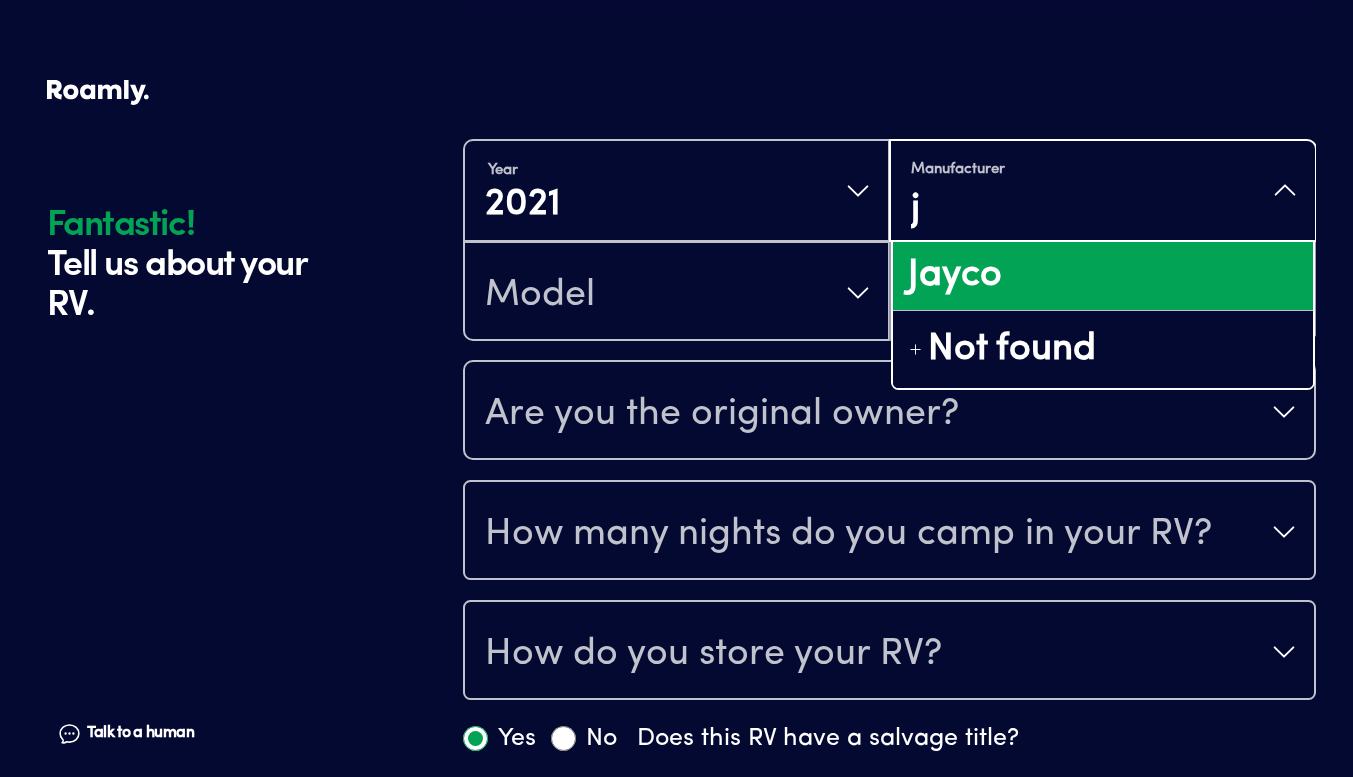 scroll, scrollTop: 0, scrollLeft: 0, axis: both 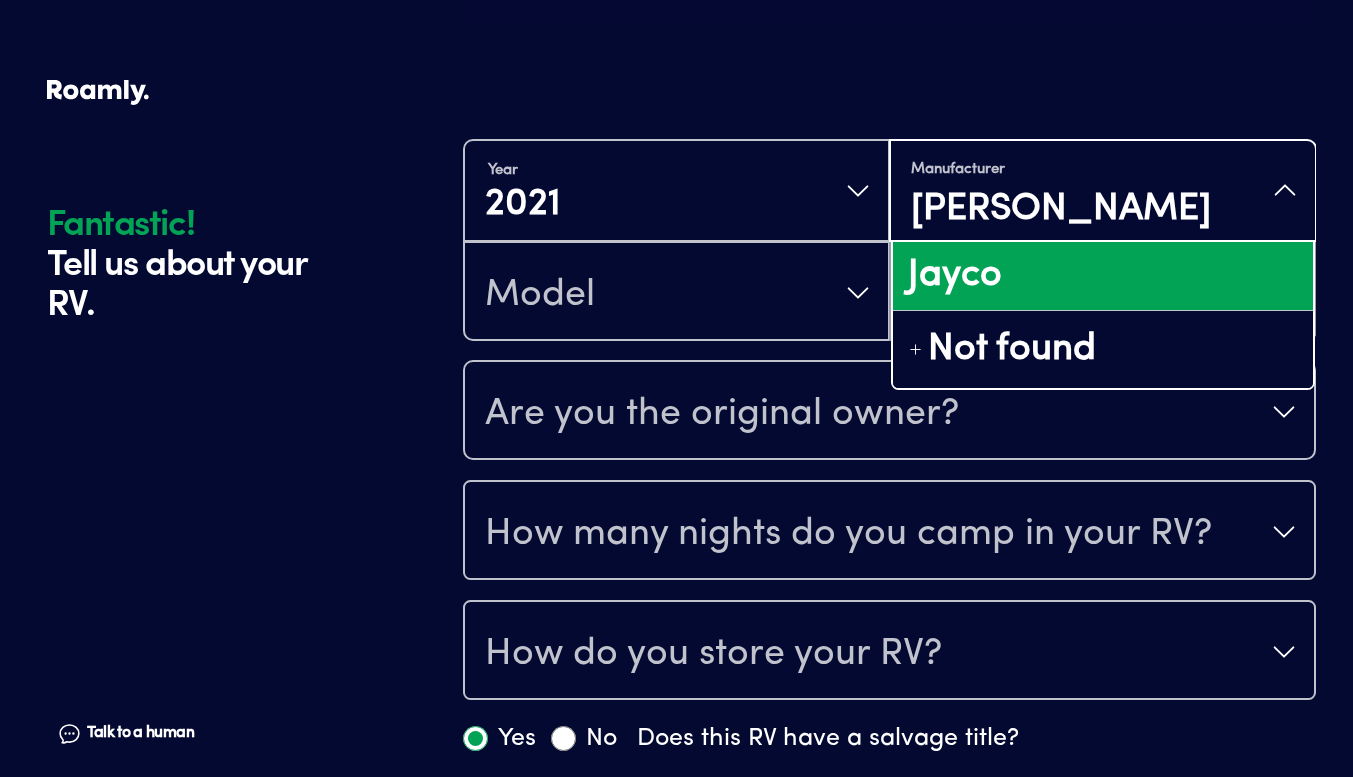 type on "[PERSON_NAME]" 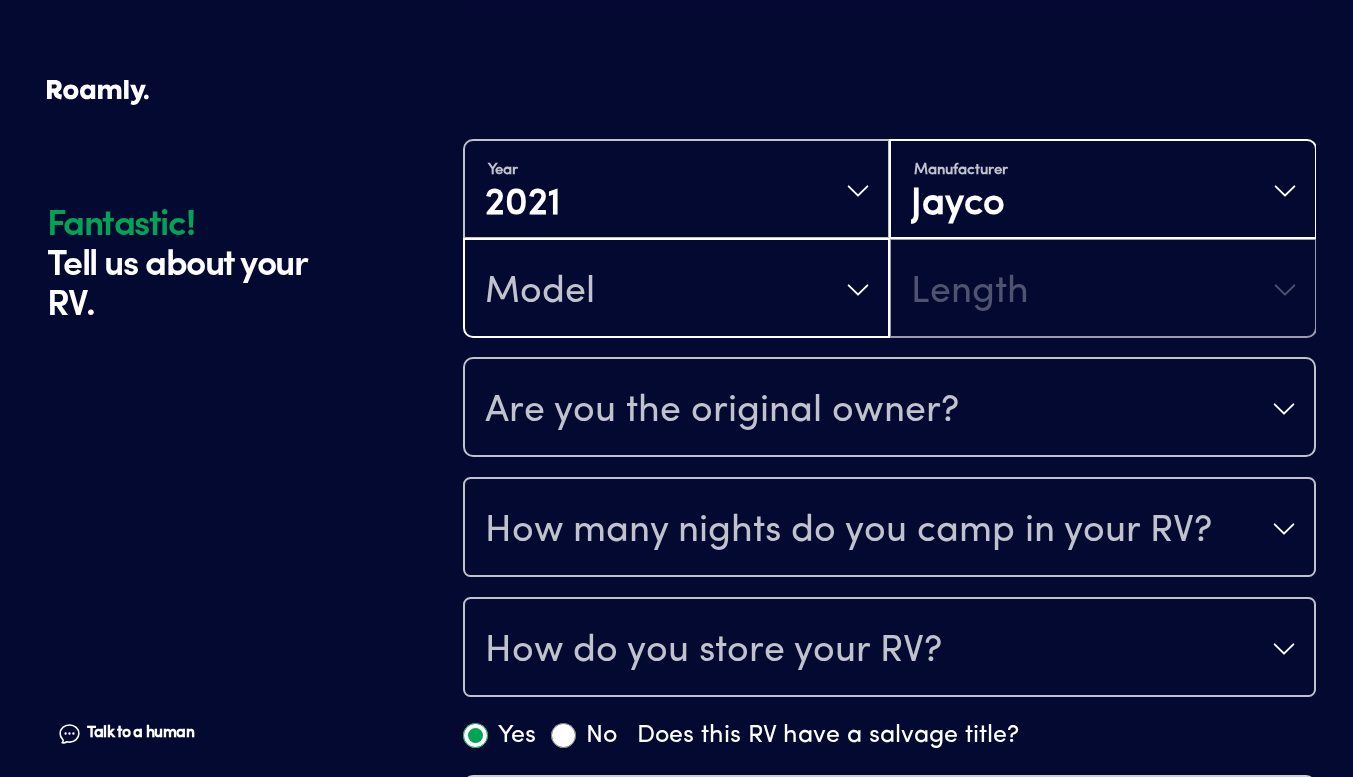 click on "Model" at bounding box center (676, 290) 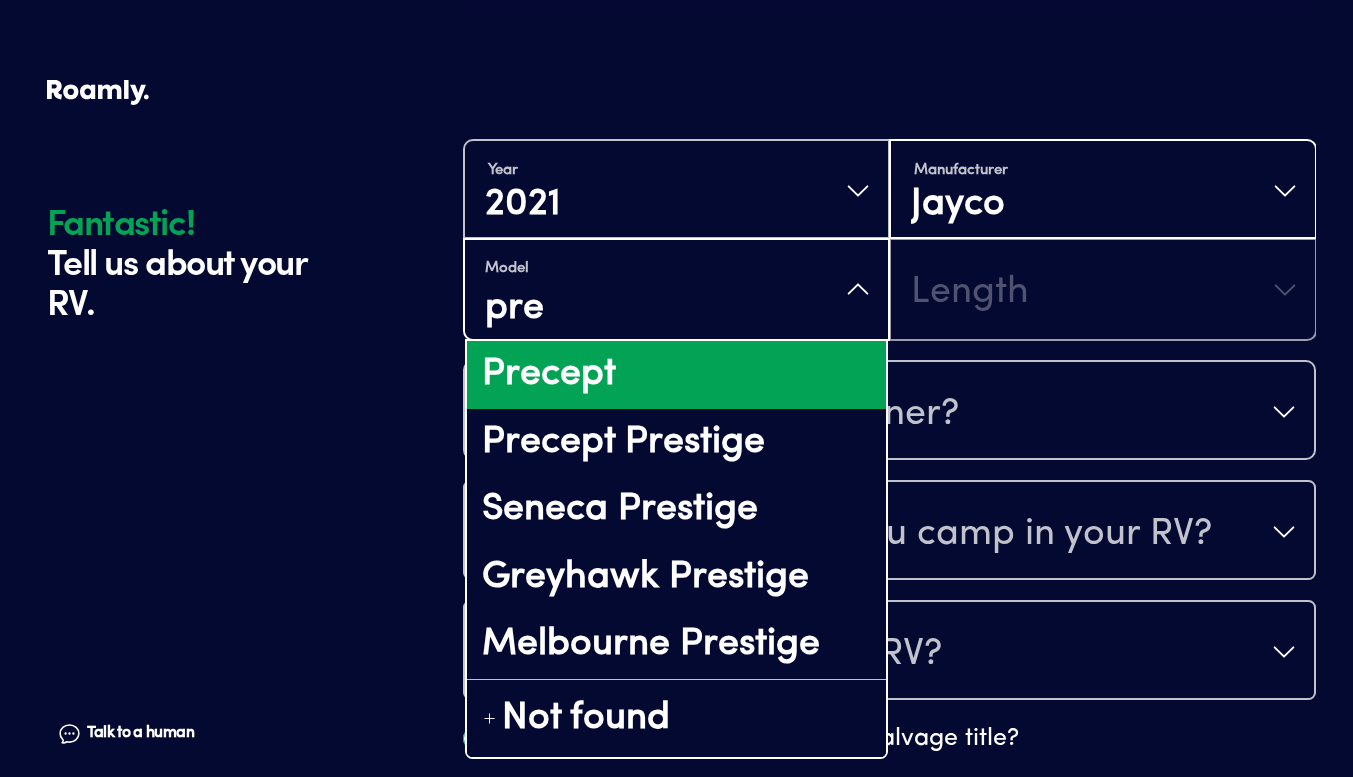 type on "pre" 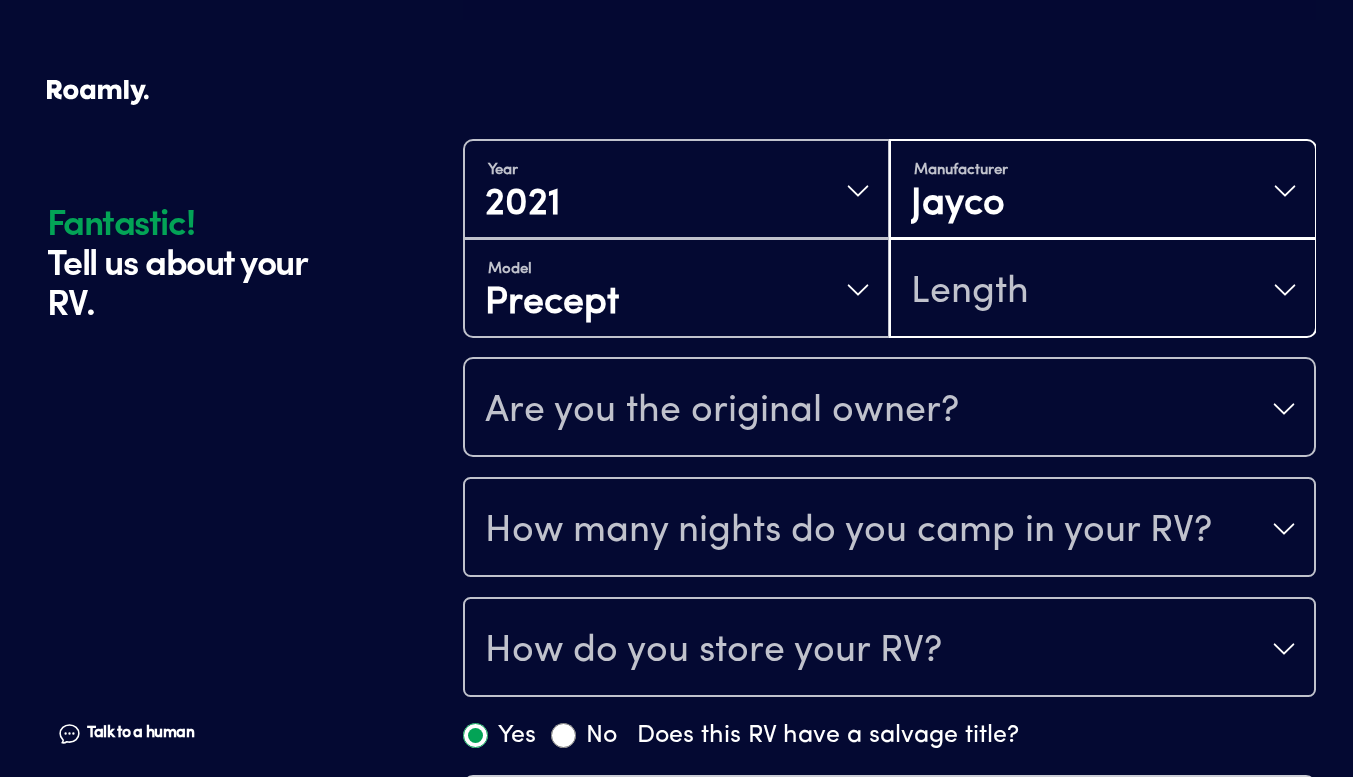 click on "Length" at bounding box center [970, 292] 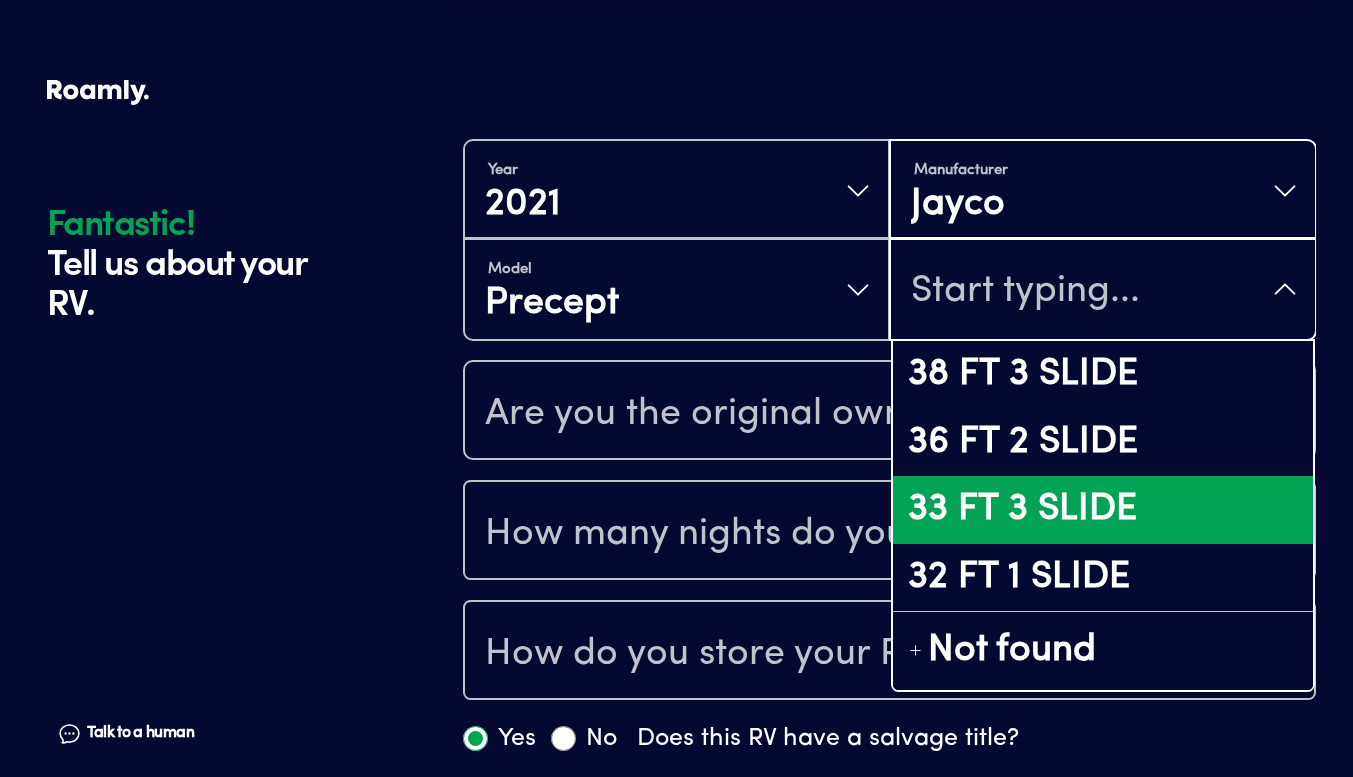 scroll, scrollTop: 502, scrollLeft: 0, axis: vertical 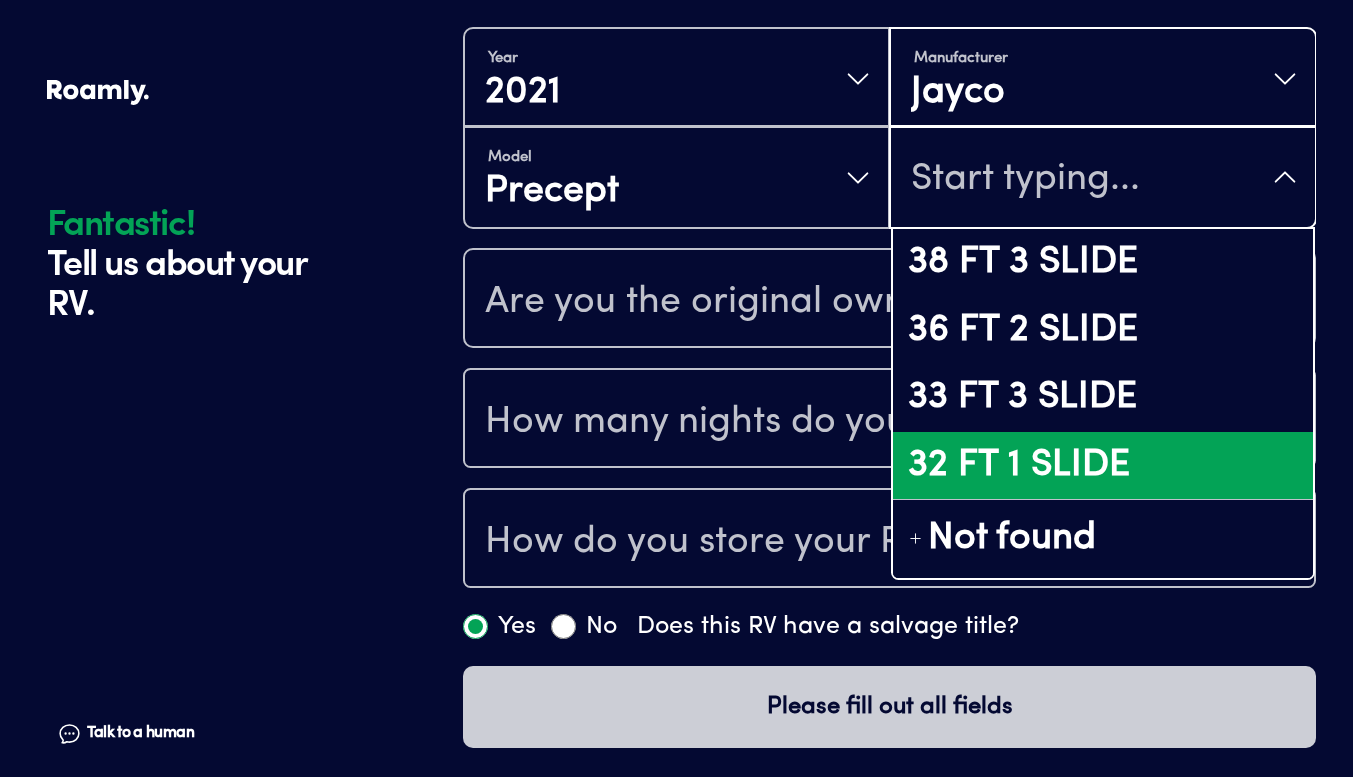 click on "32 FT 1 SLIDE" at bounding box center (1102, 466) 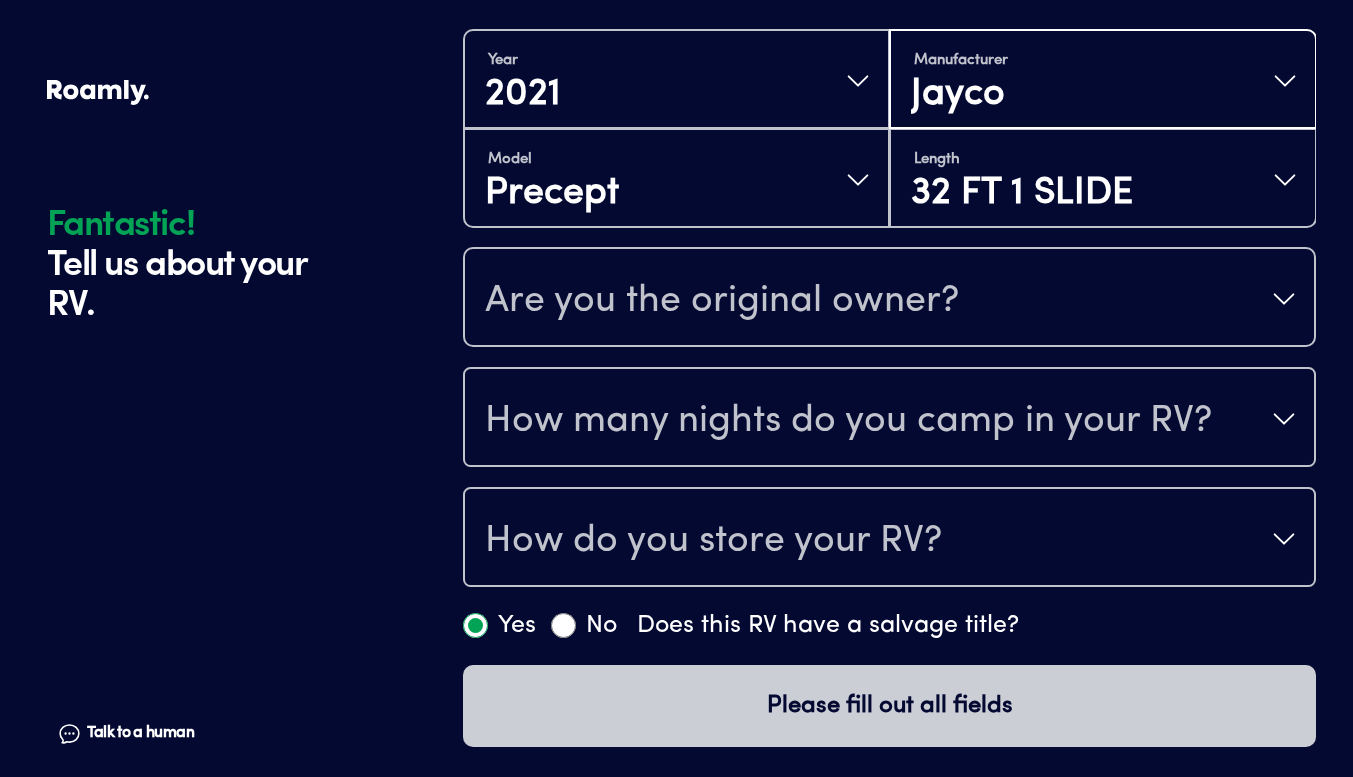 scroll, scrollTop: 499, scrollLeft: 0, axis: vertical 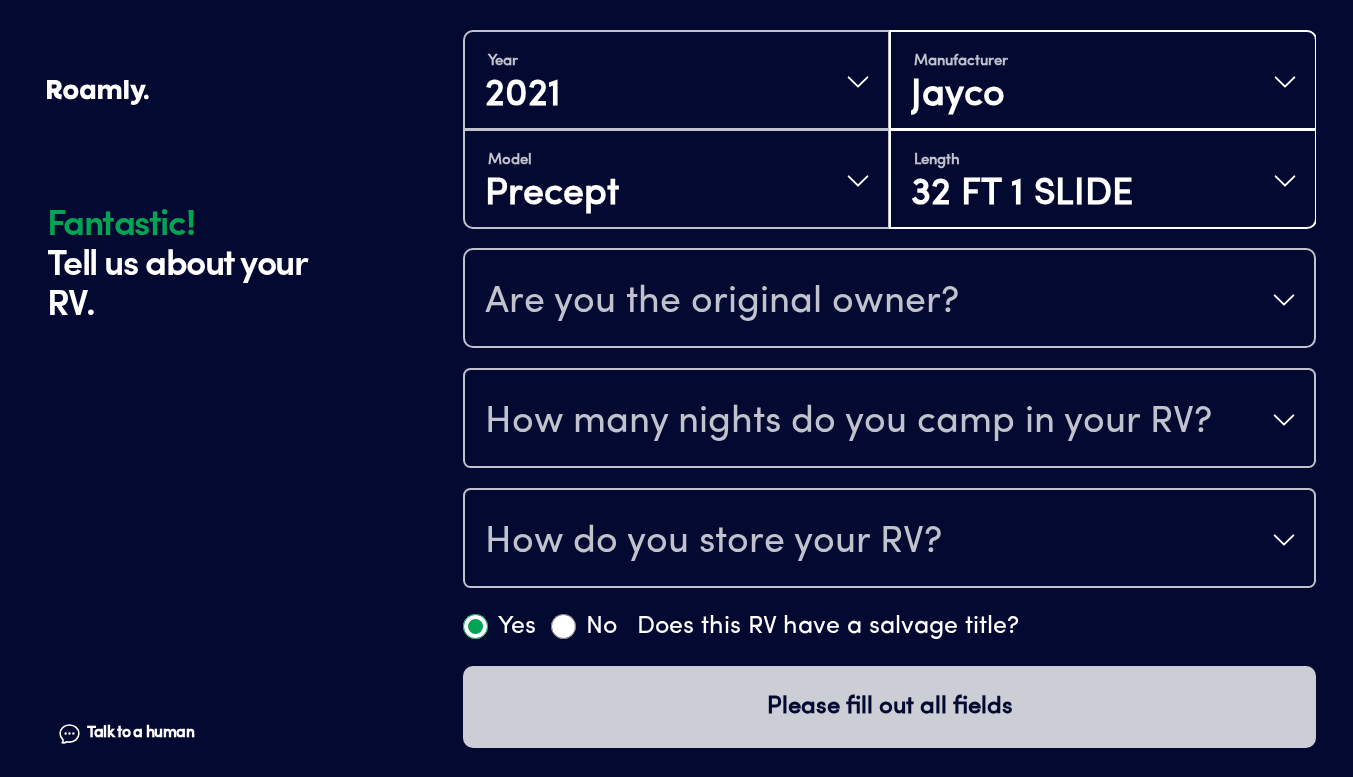 click on "32 FT 1 SLIDE" at bounding box center [1022, 195] 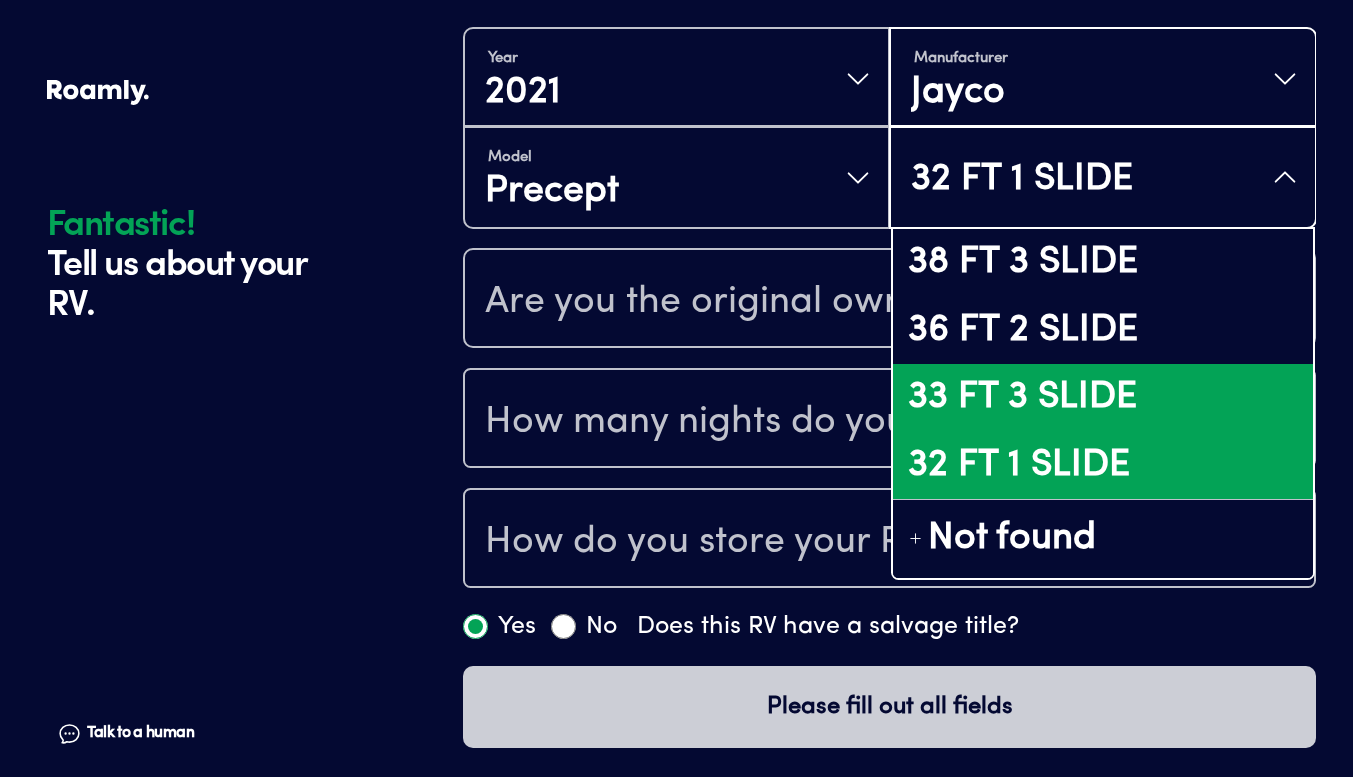 click on "33 FT 3 SLIDE" at bounding box center [1102, 398] 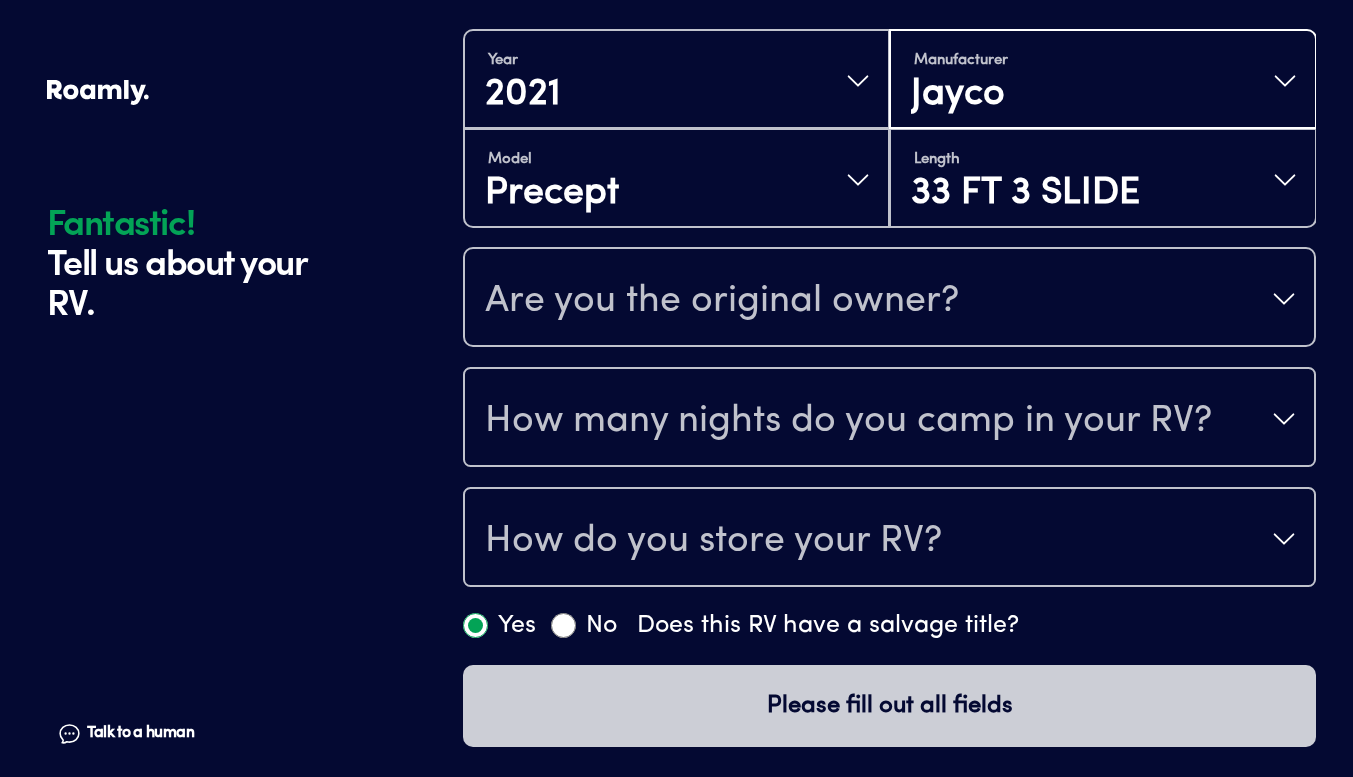 scroll, scrollTop: 499, scrollLeft: 0, axis: vertical 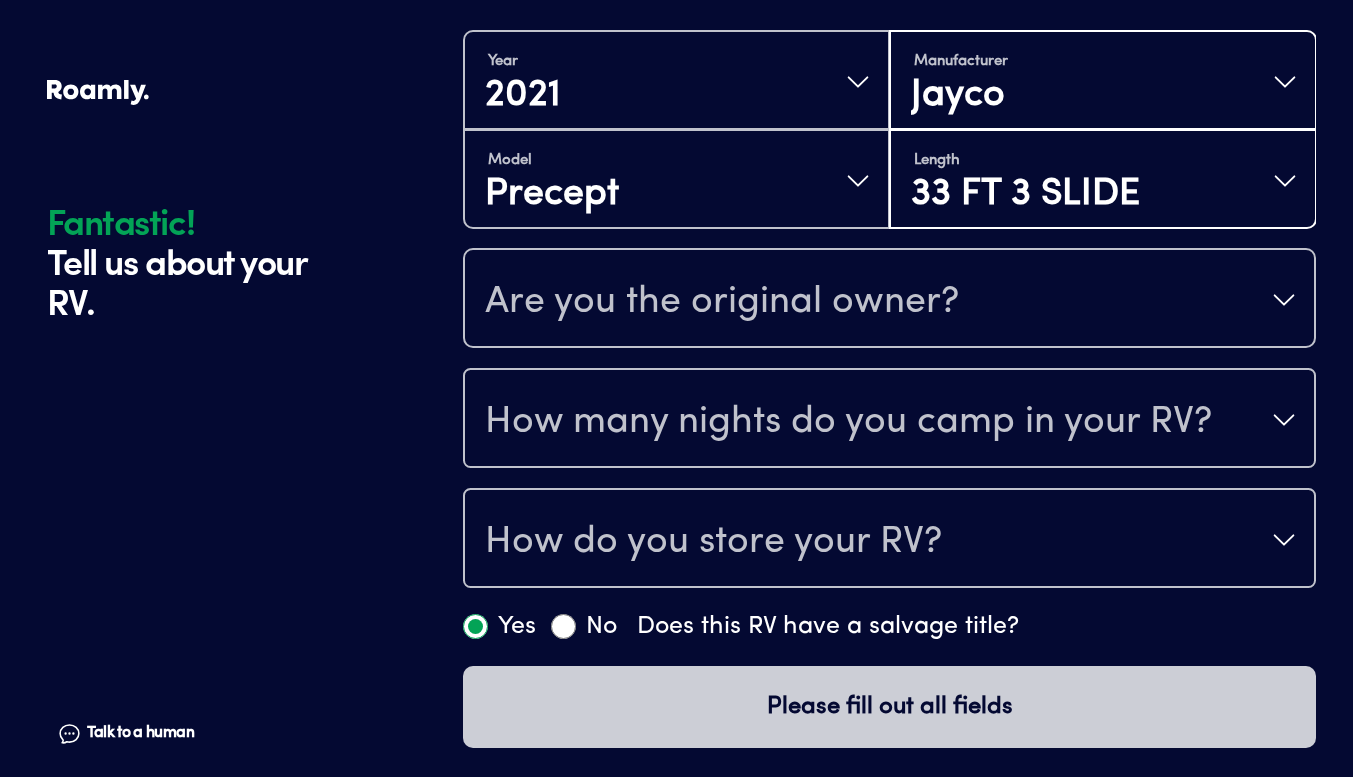 click on "33 FT 3 SLIDE" at bounding box center [1025, 195] 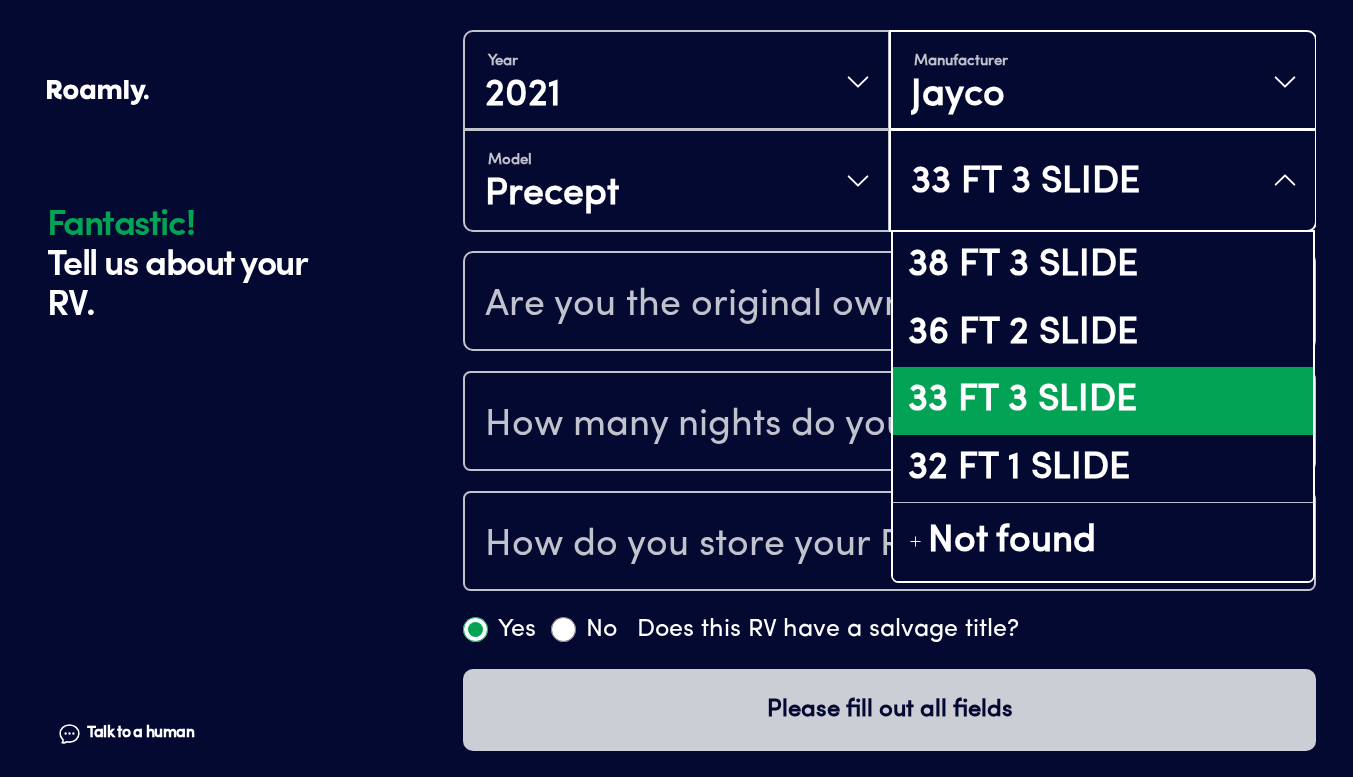click on "33 FT 3 SLIDE" at bounding box center [1102, 182] 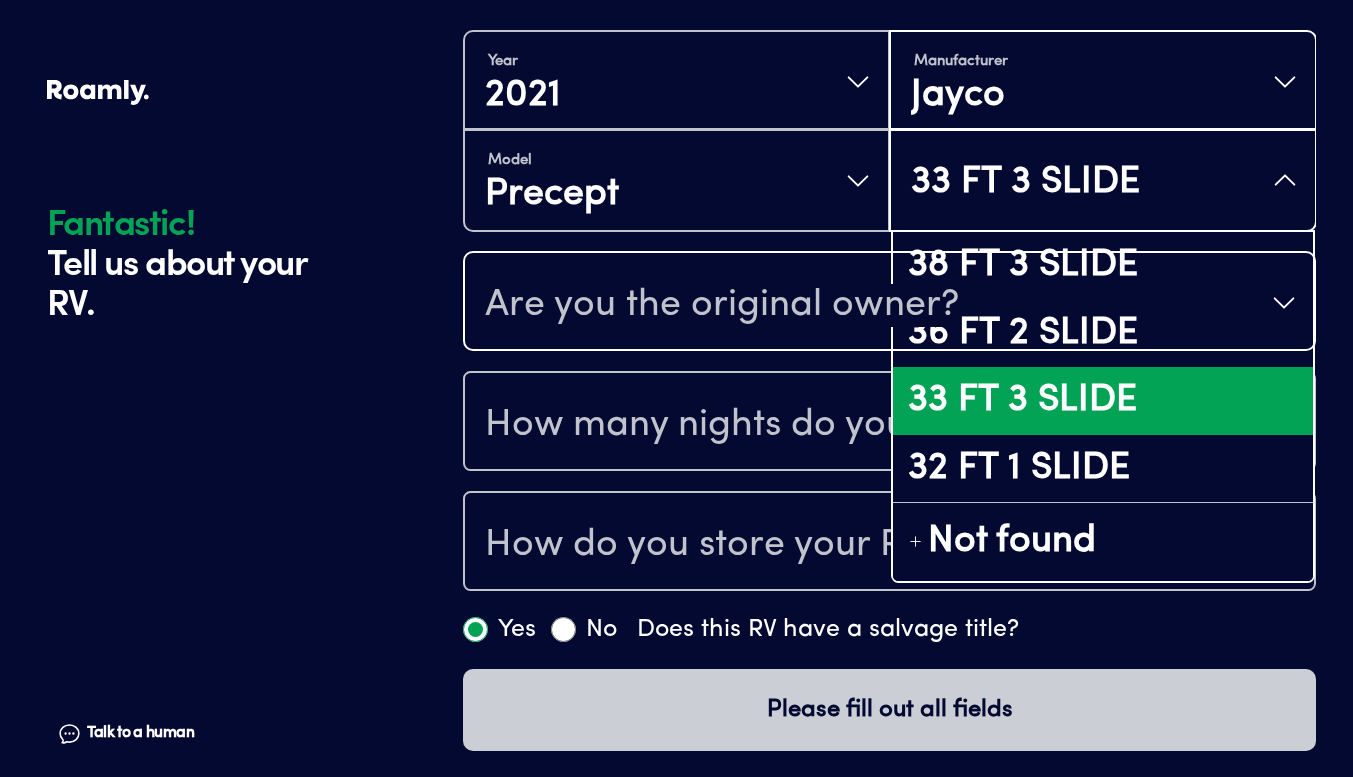 click on "Are you the original owner?" at bounding box center [722, 305] 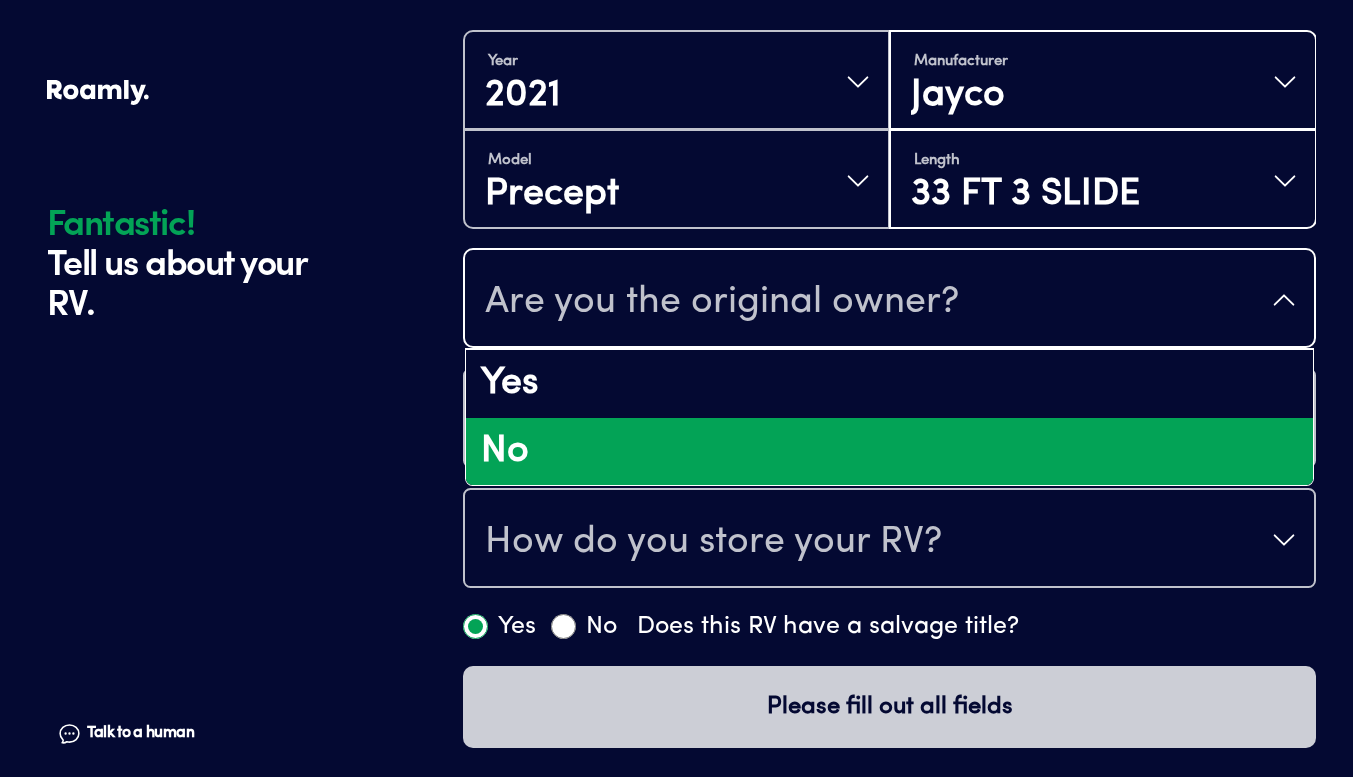 click on "No" at bounding box center (889, 452) 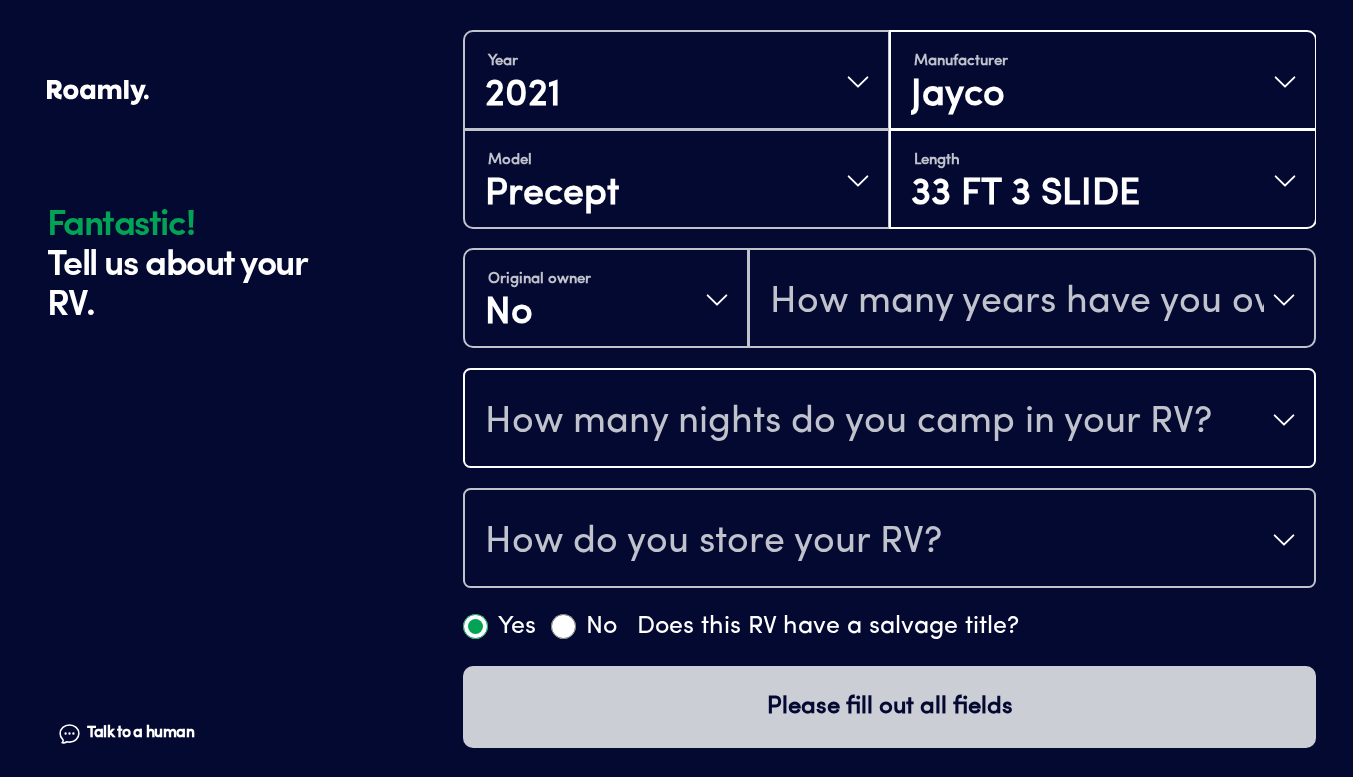 click on "How many nights do you camp in your RV?" at bounding box center [848, 422] 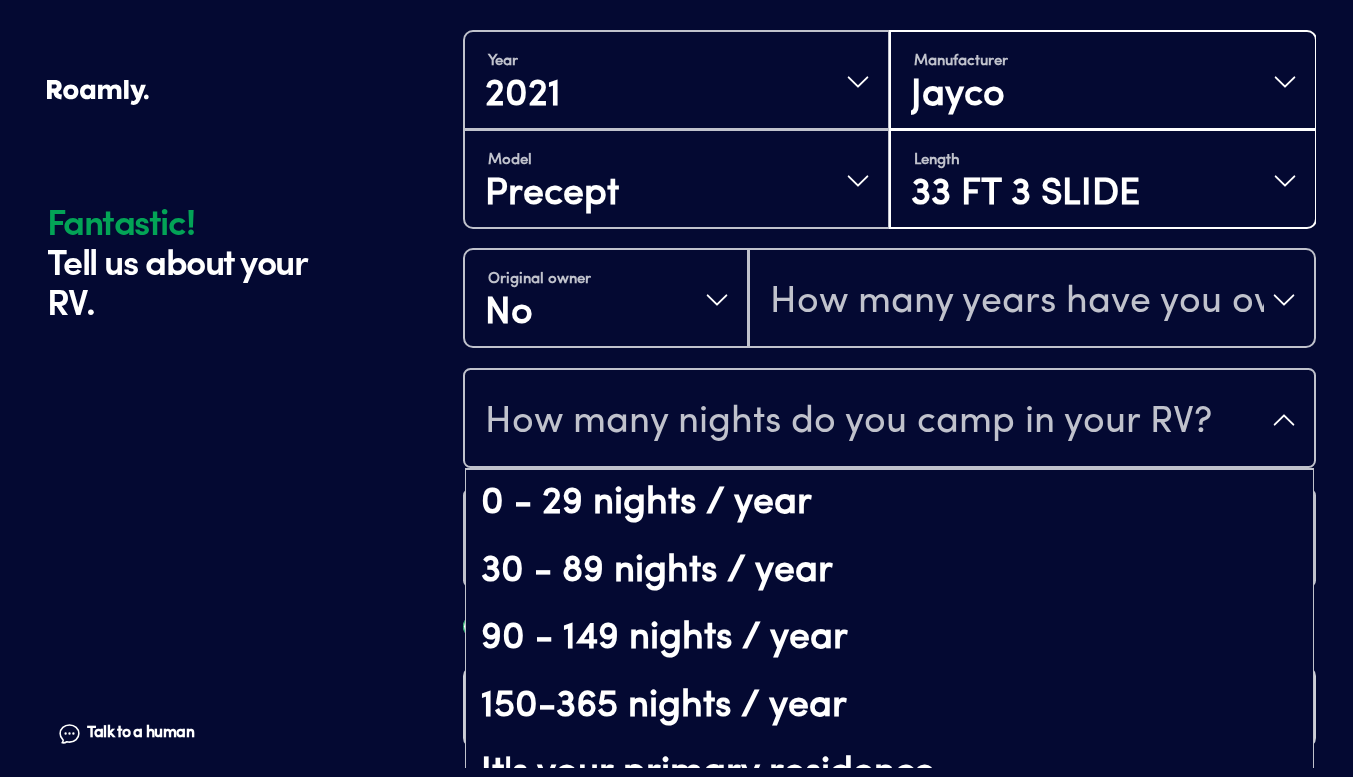 scroll, scrollTop: 41, scrollLeft: 0, axis: vertical 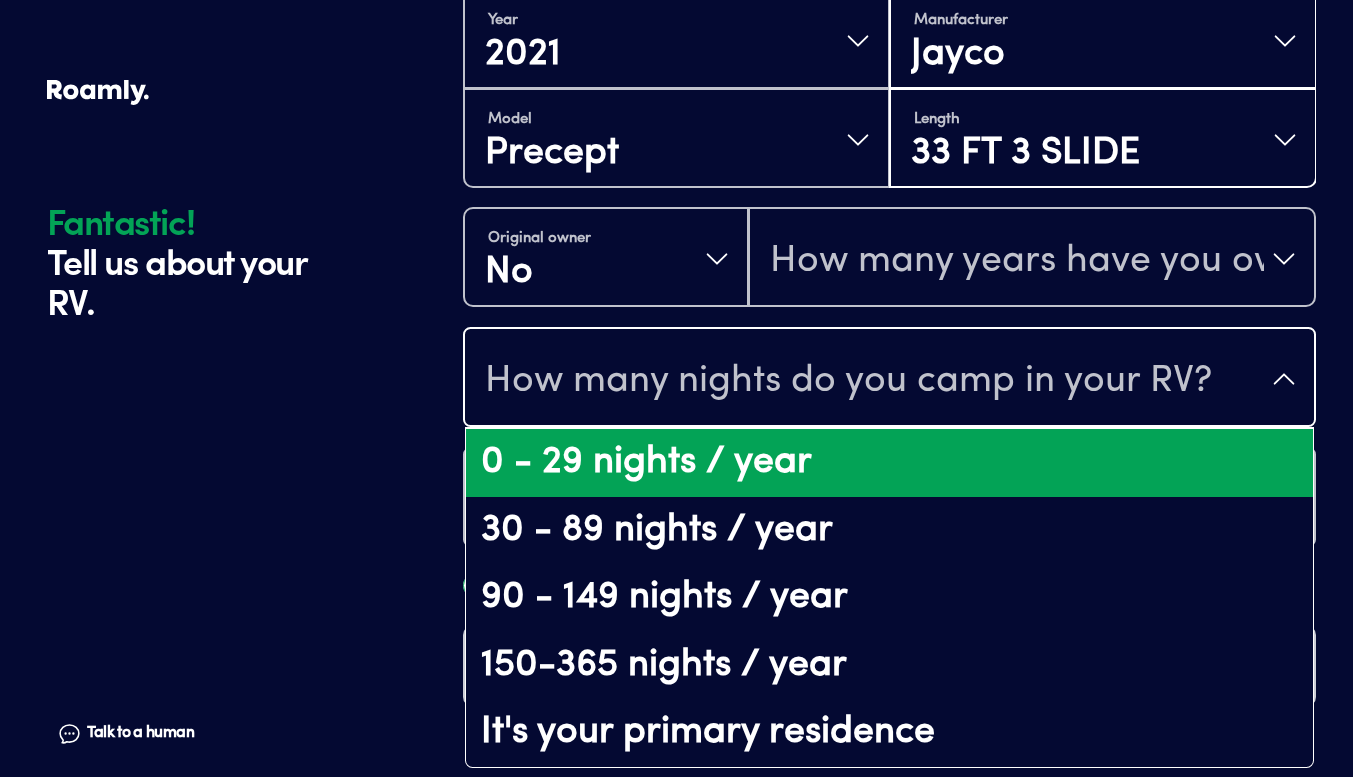 click on "0 - 29 nights / year" at bounding box center [889, 463] 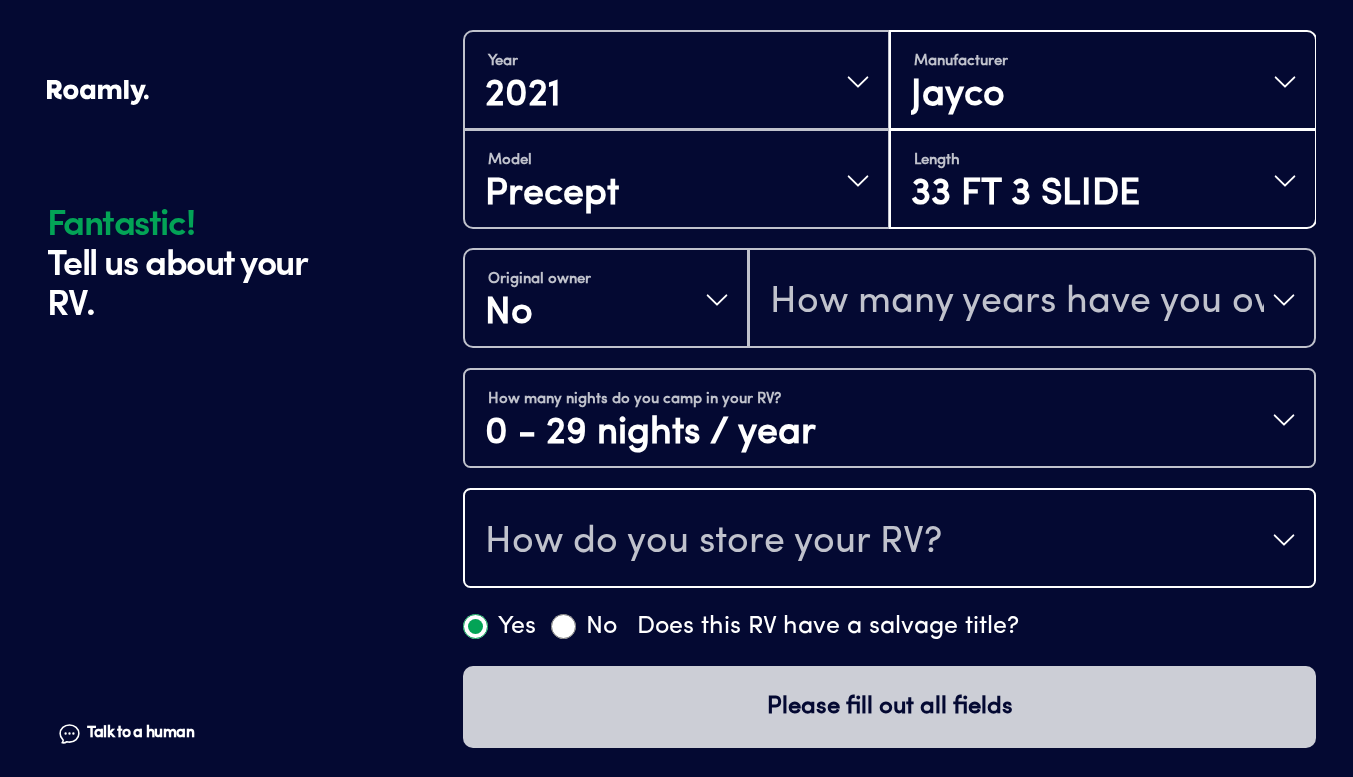 click on "How do you store your RV?" at bounding box center (889, 540) 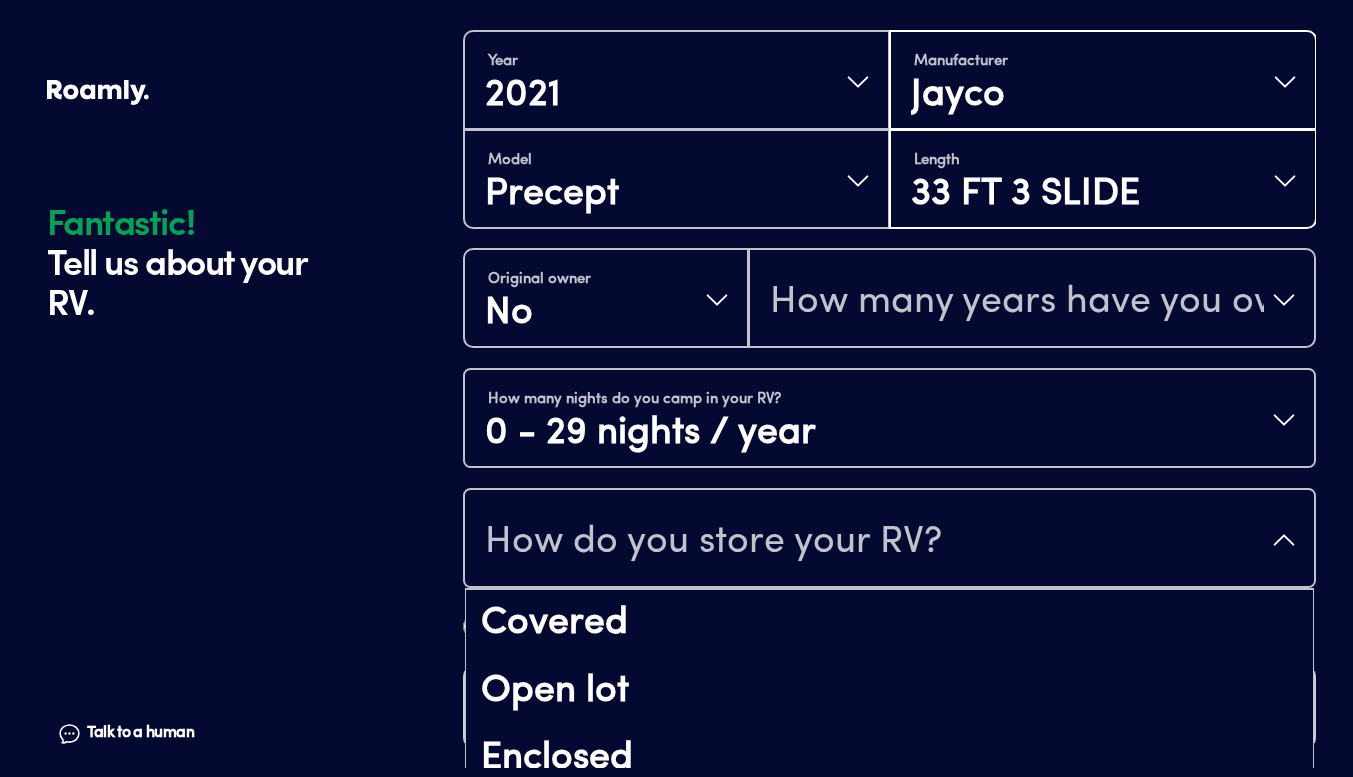 scroll, scrollTop: 26, scrollLeft: 0, axis: vertical 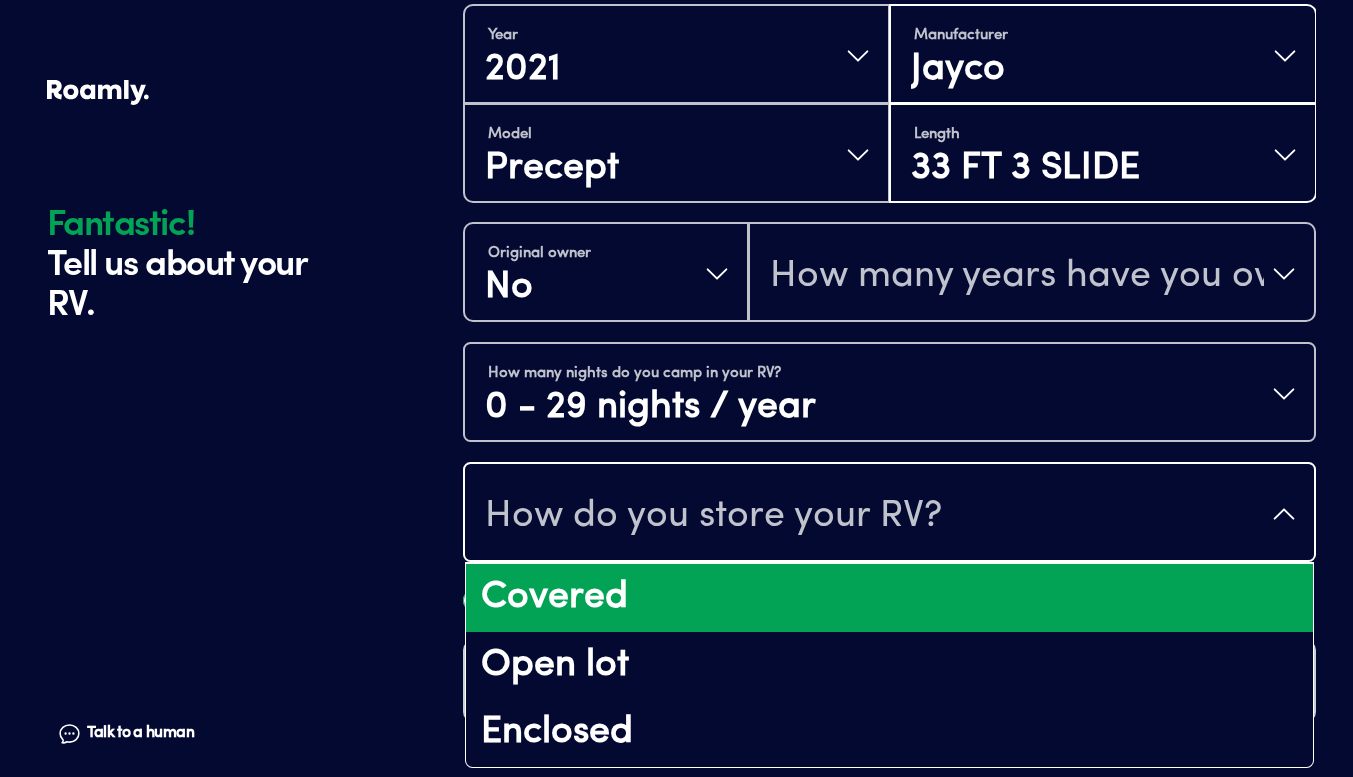 click on "Covered" at bounding box center [889, 598] 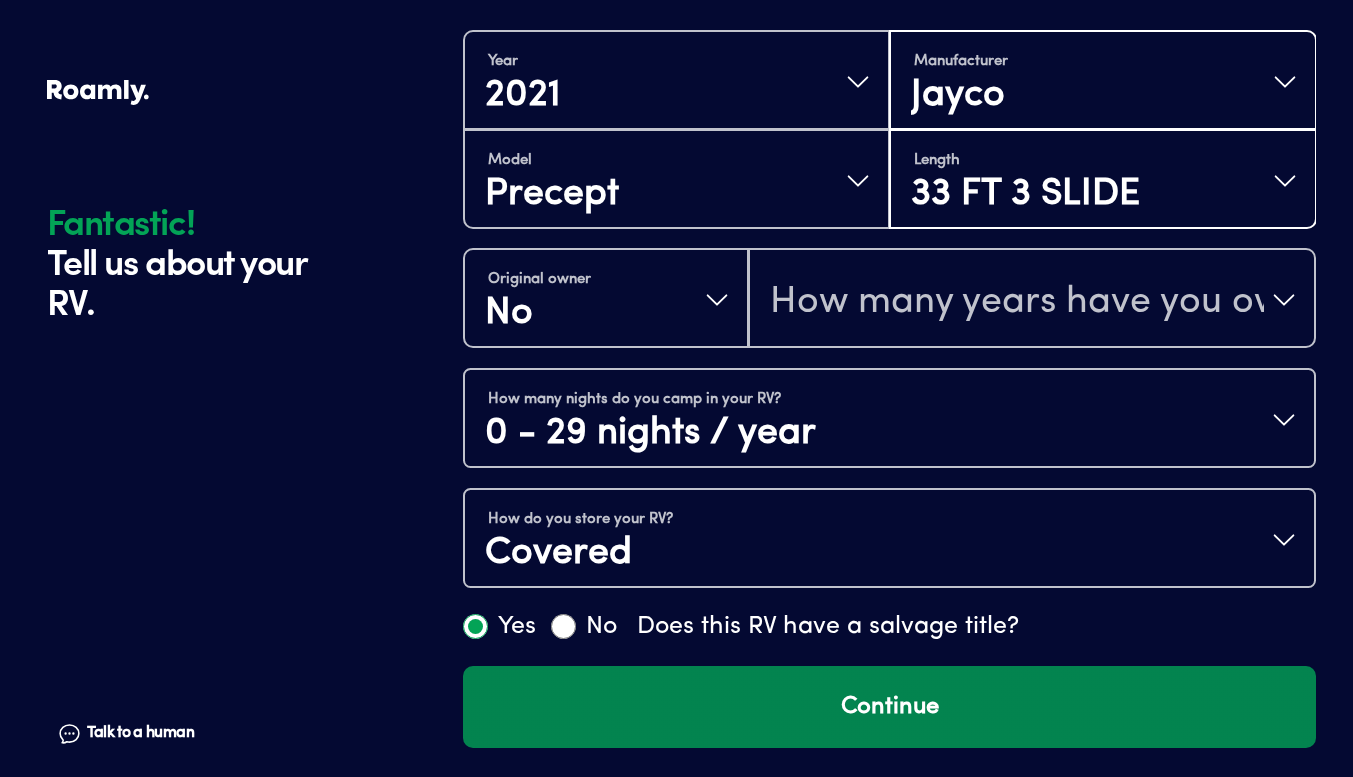 click on "Continue" at bounding box center [889, 707] 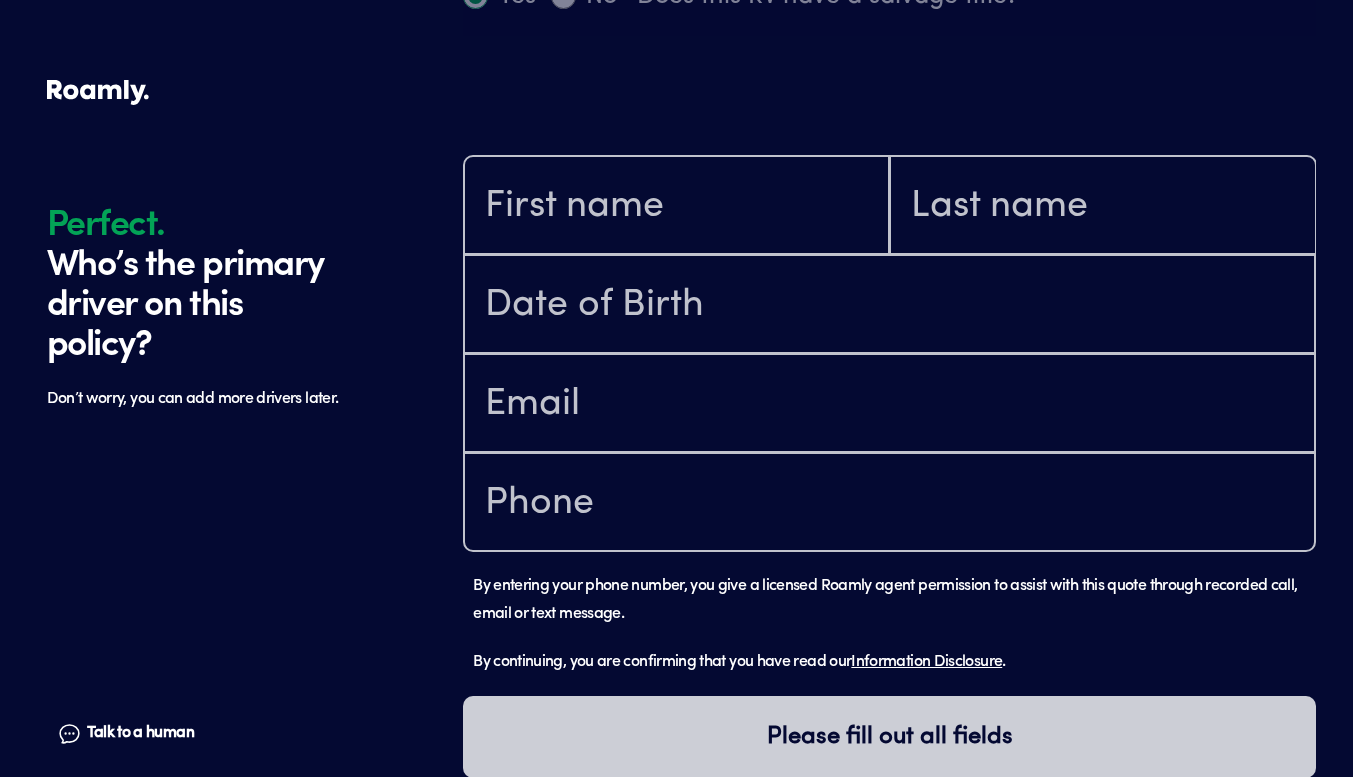 scroll, scrollTop: 1184, scrollLeft: 0, axis: vertical 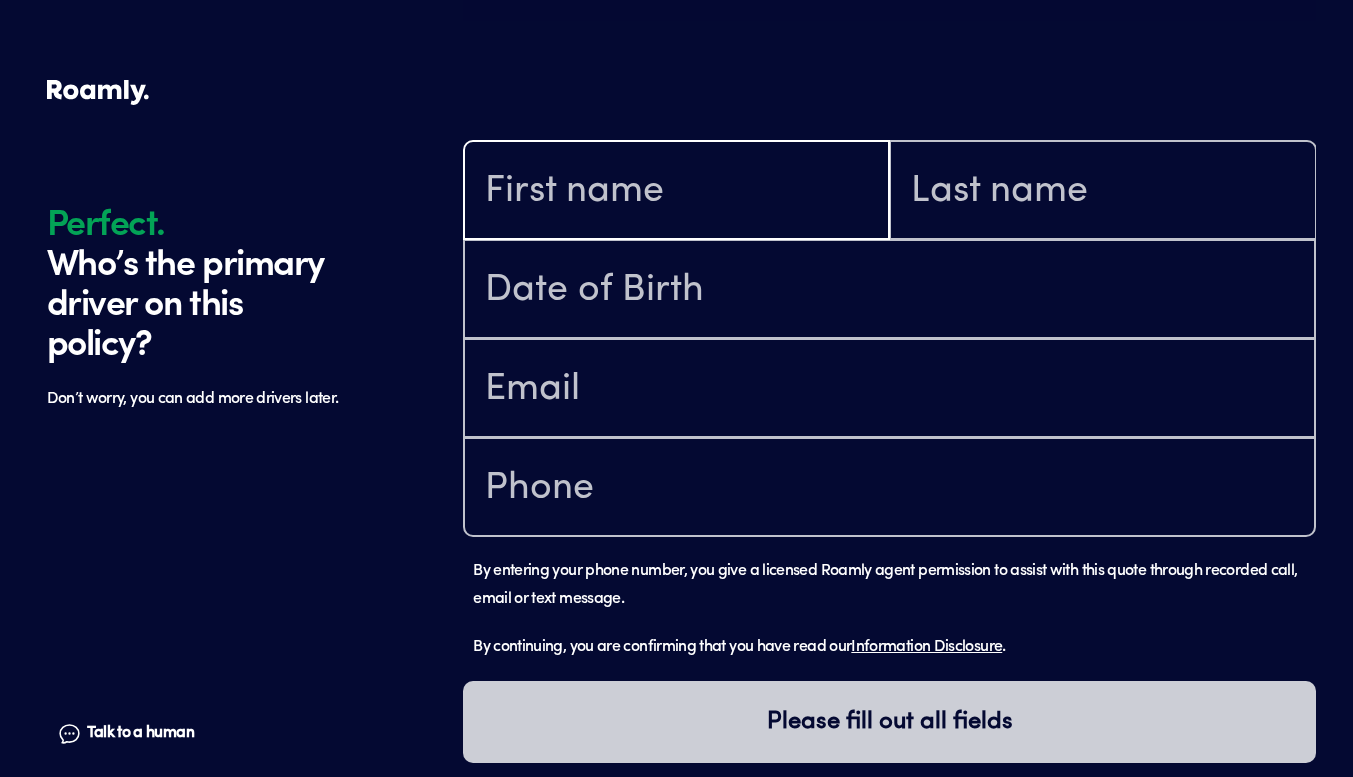 click at bounding box center [676, 192] 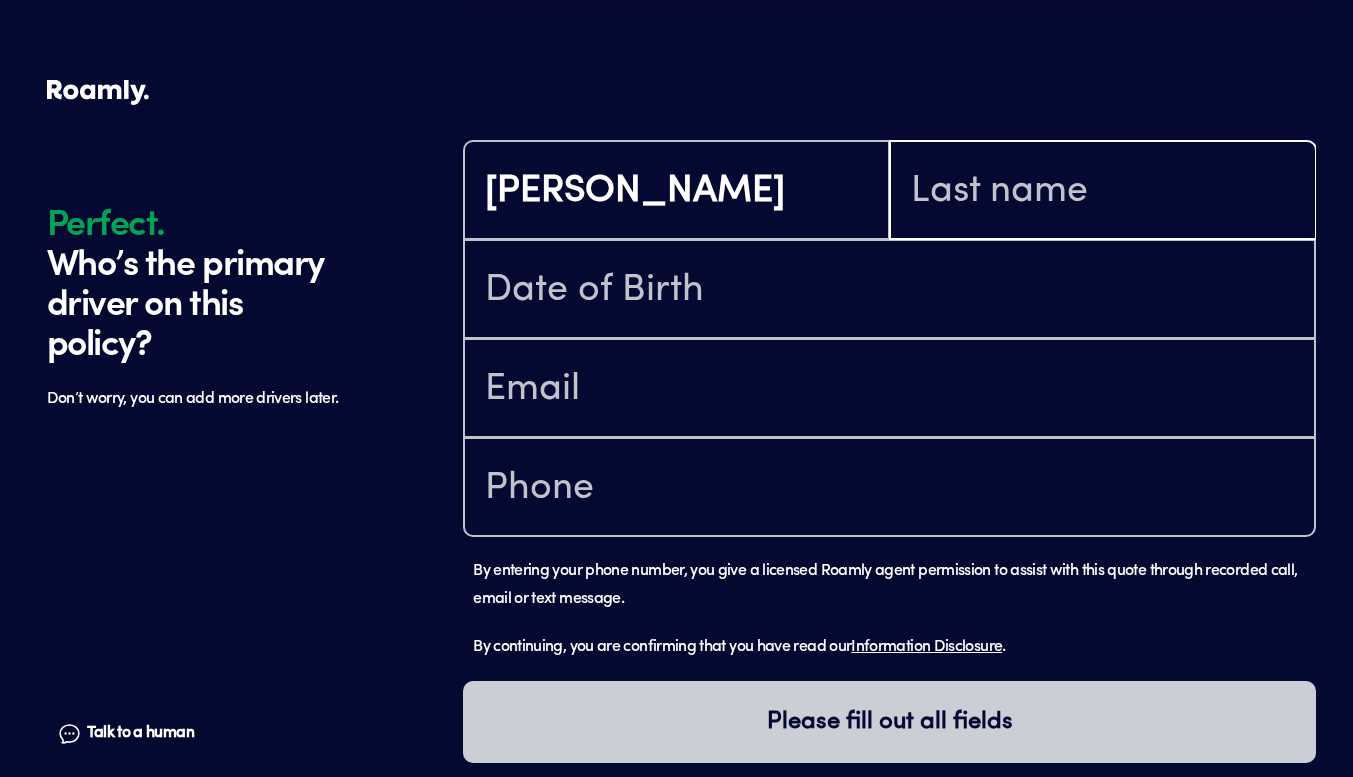 type on "Wood" 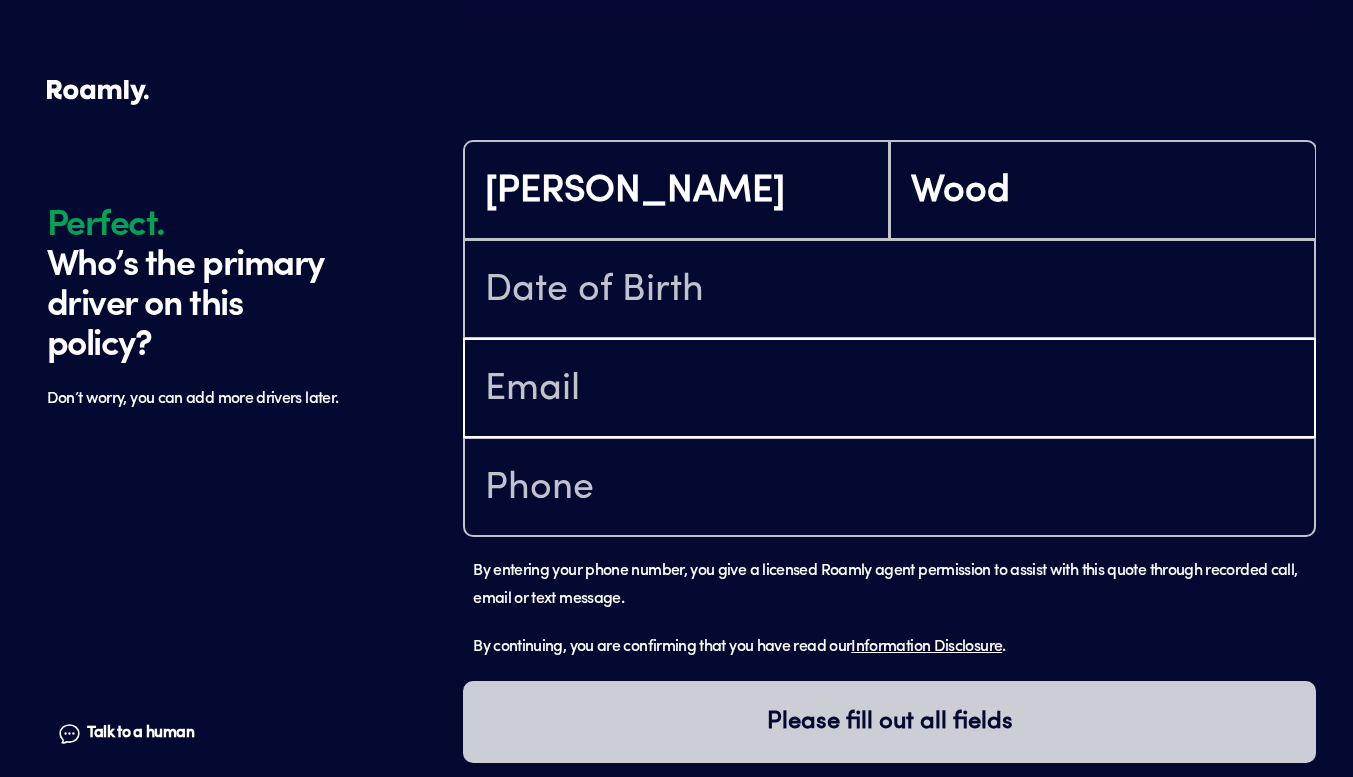 type on "[EMAIL_ADDRESS][DOMAIN_NAME]" 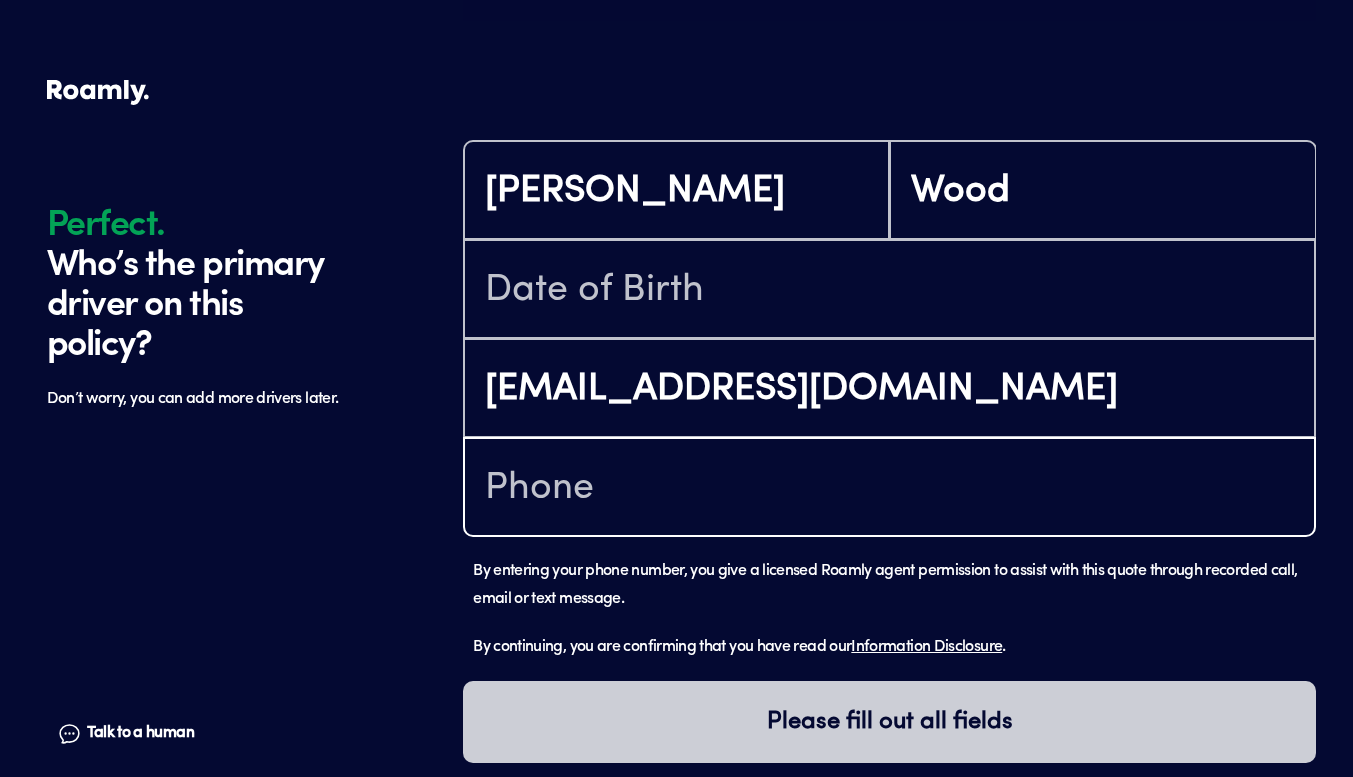 type on "[PHONE_NUMBER]" 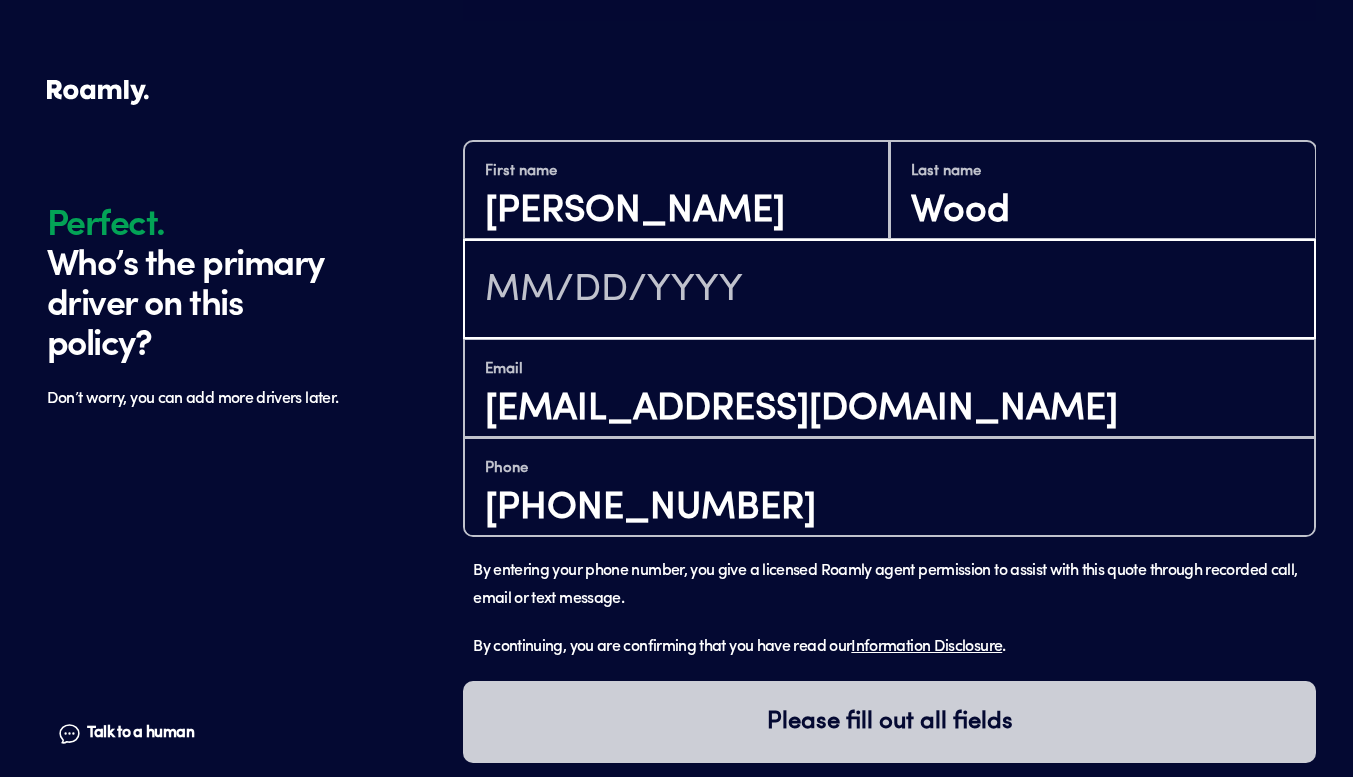 click at bounding box center [889, 291] 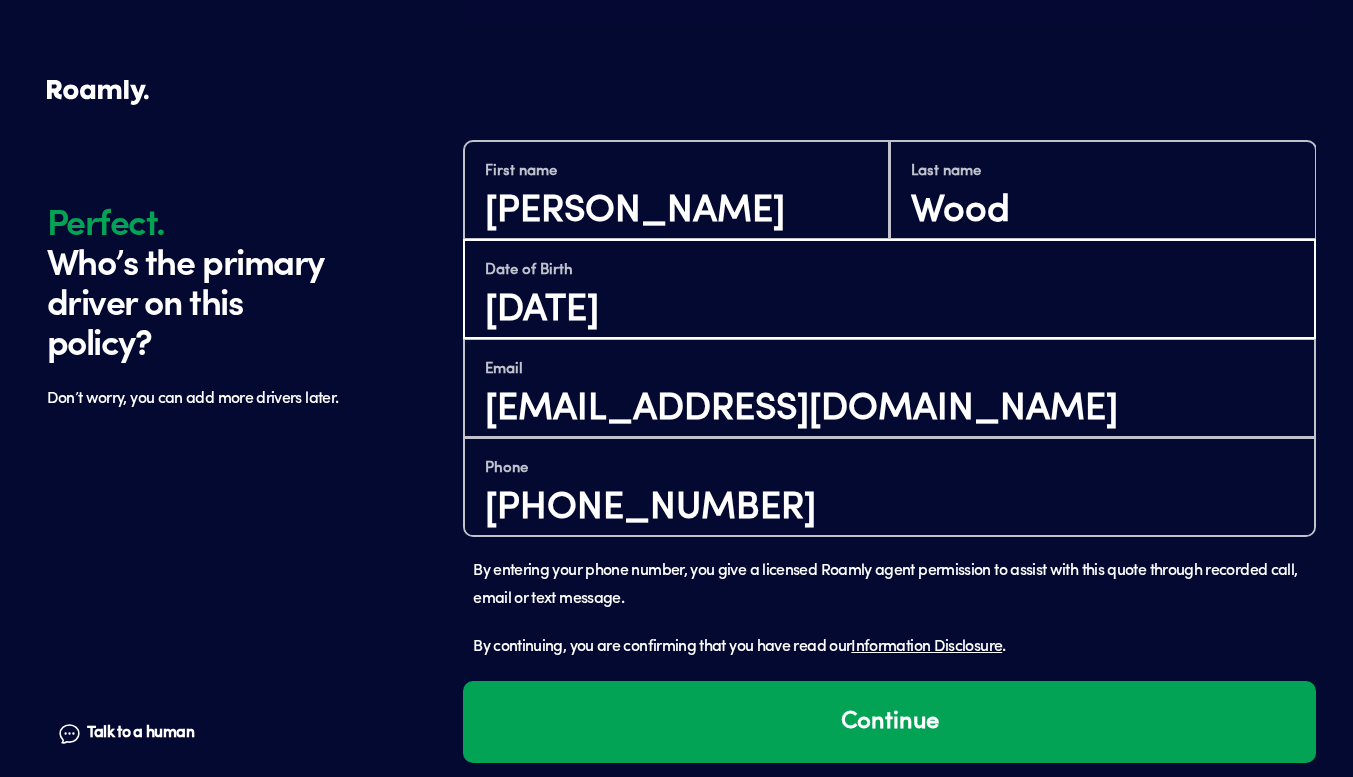 type on "[DATE]" 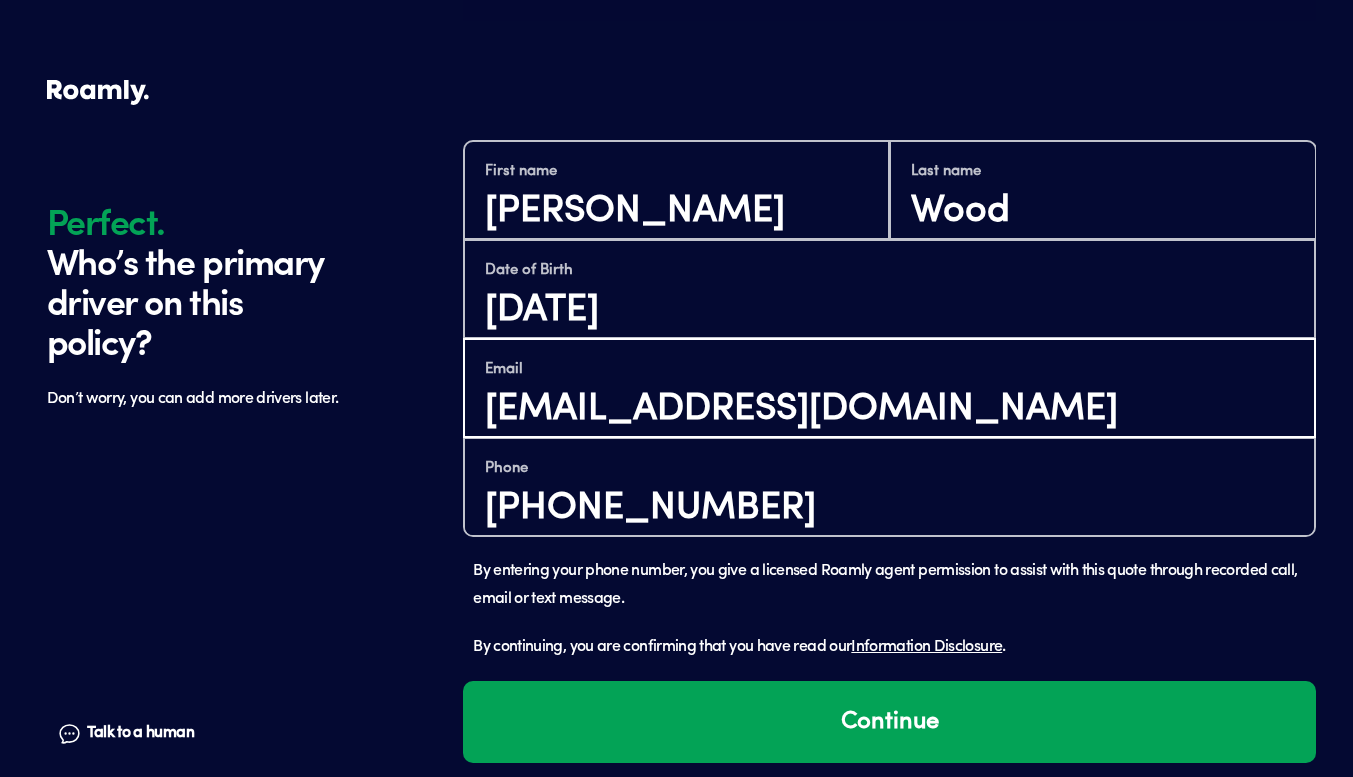 scroll, scrollTop: 1, scrollLeft: 0, axis: vertical 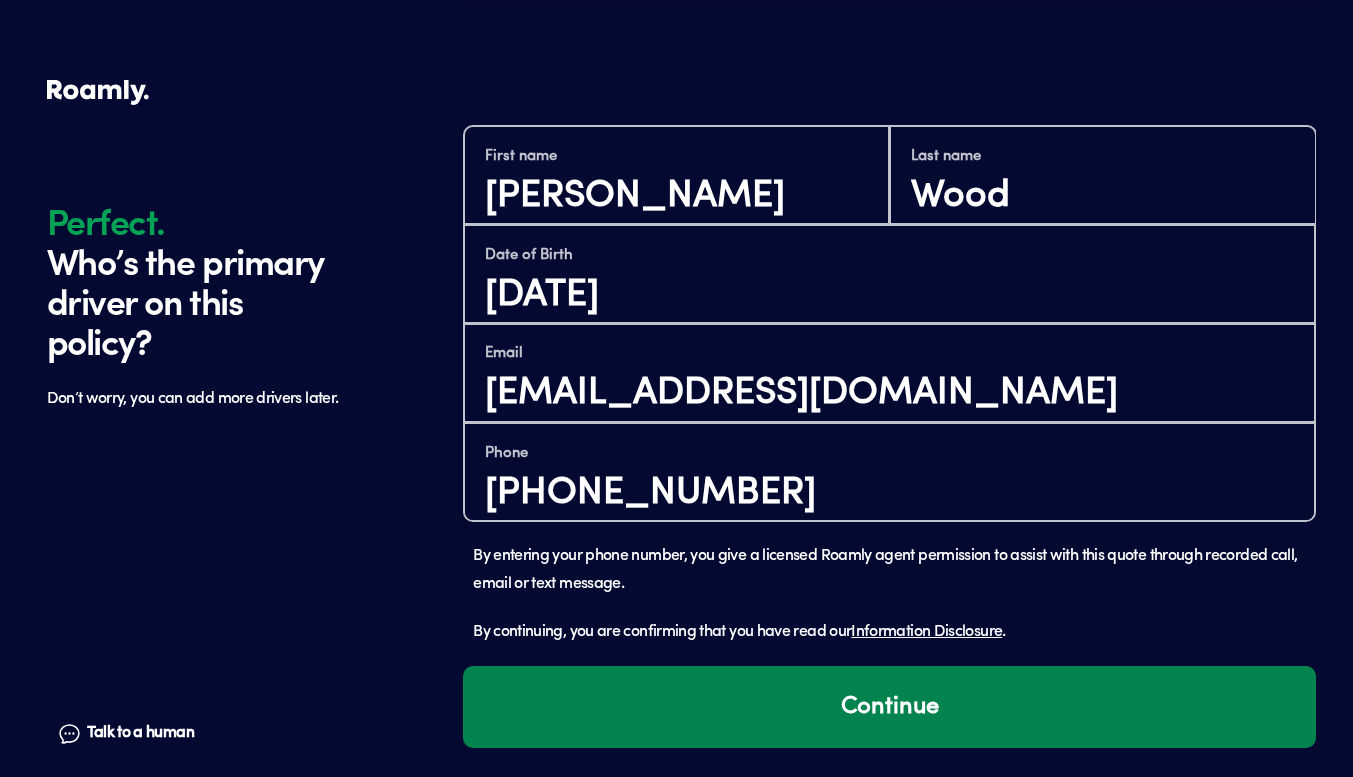 click on "Continue" at bounding box center (889, 707) 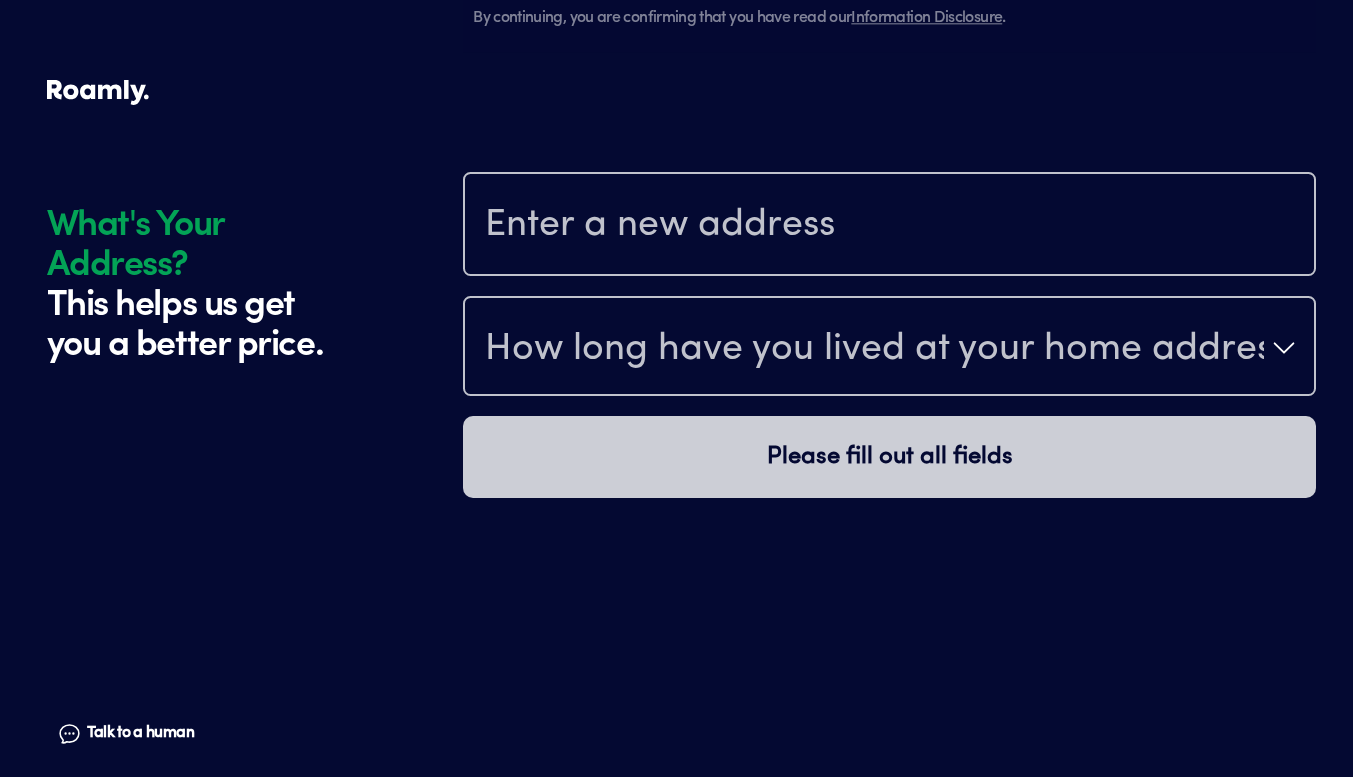 scroll, scrollTop: 1859, scrollLeft: 0, axis: vertical 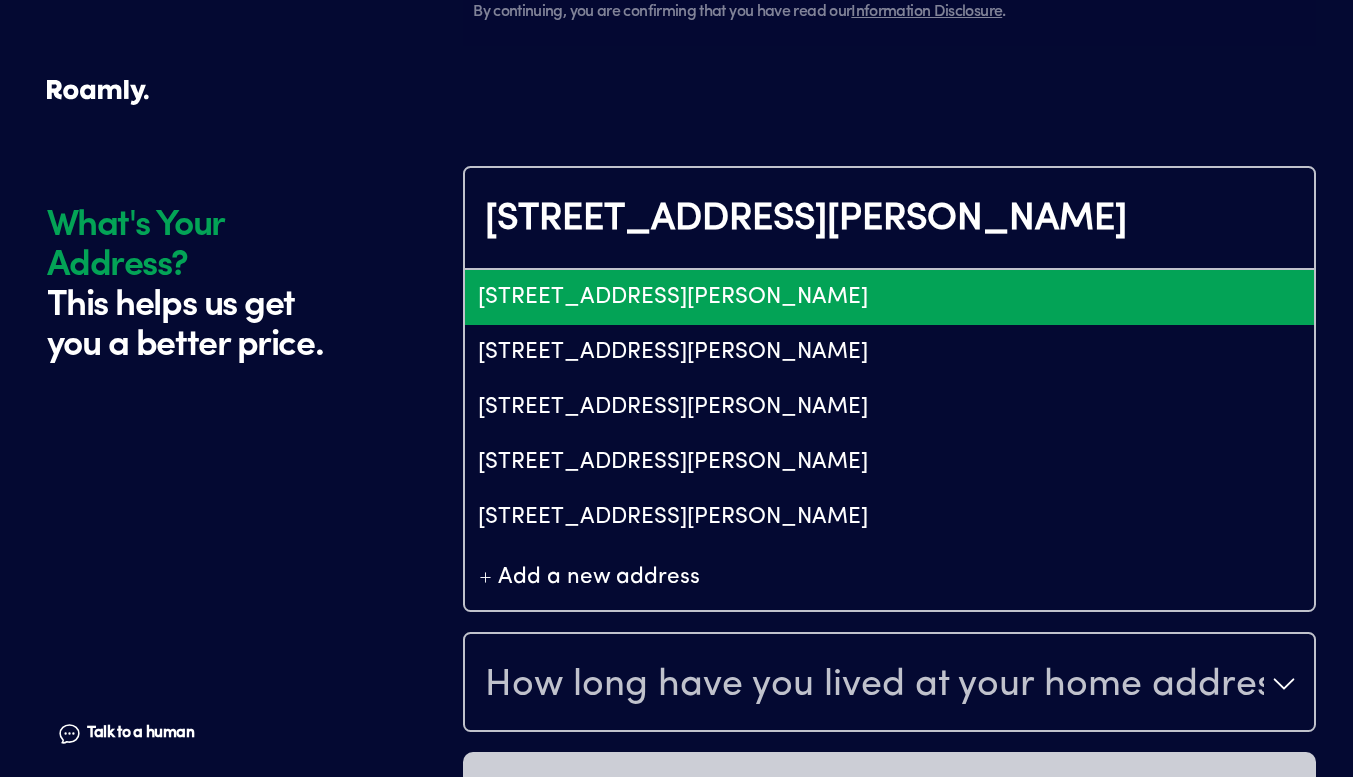 click on "[STREET_ADDRESS][PERSON_NAME]" at bounding box center (889, 297) 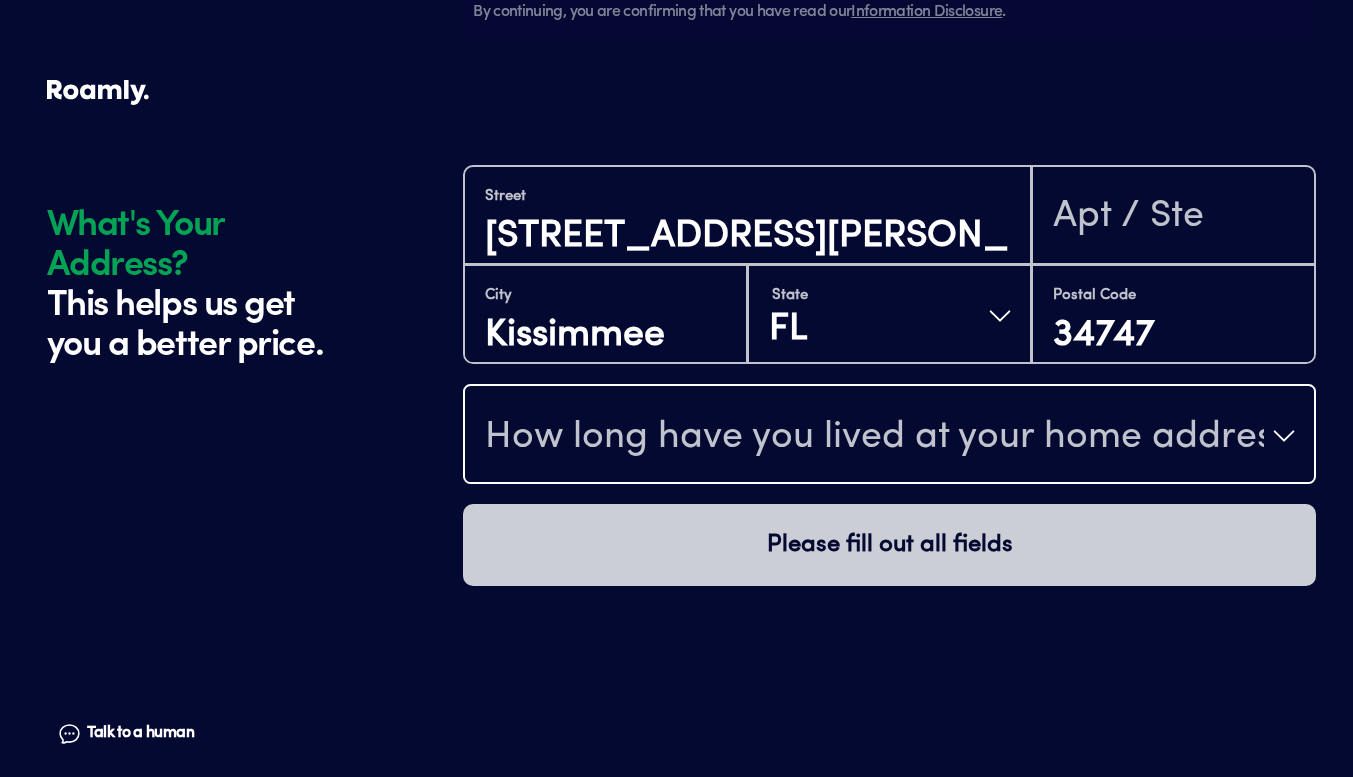 click on "How long have you lived at your home address?" at bounding box center (874, 438) 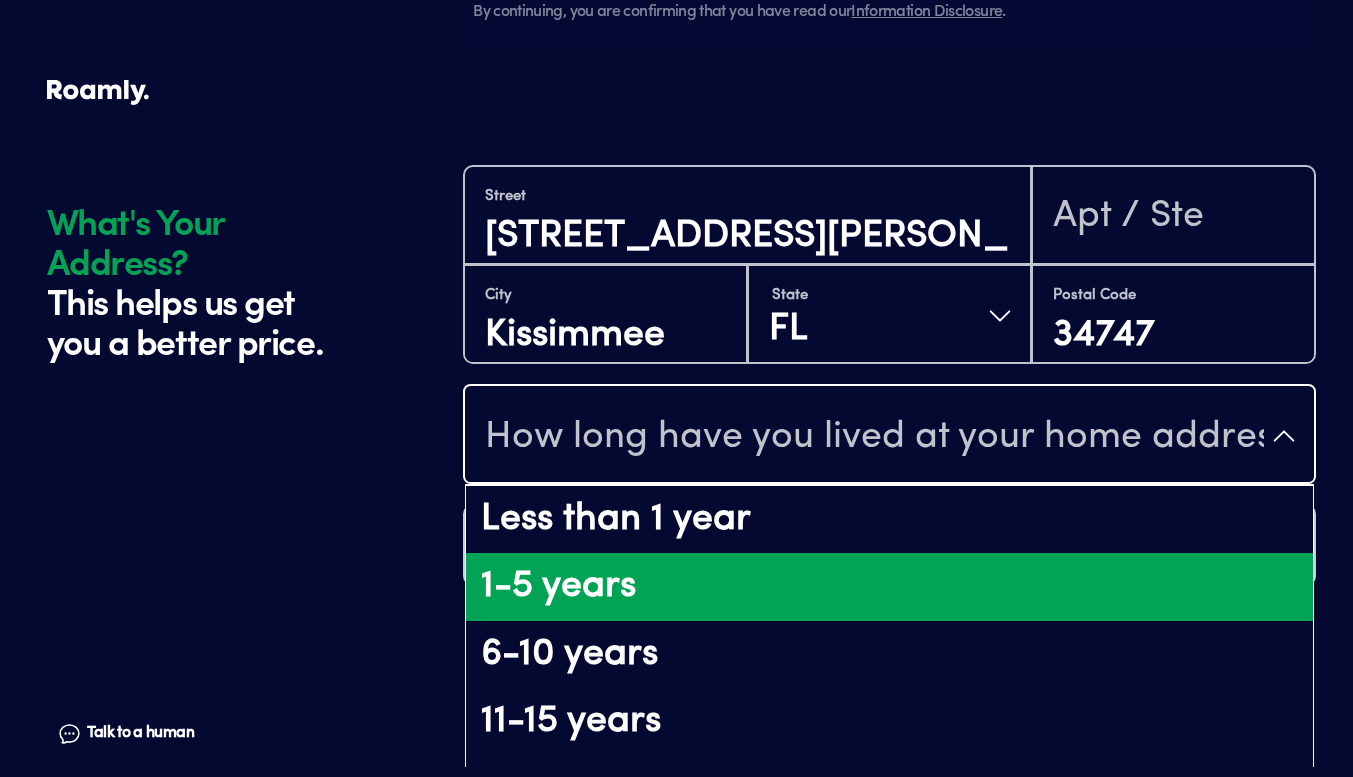 drag, startPoint x: 604, startPoint y: 581, endPoint x: 585, endPoint y: 582, distance: 19.026299 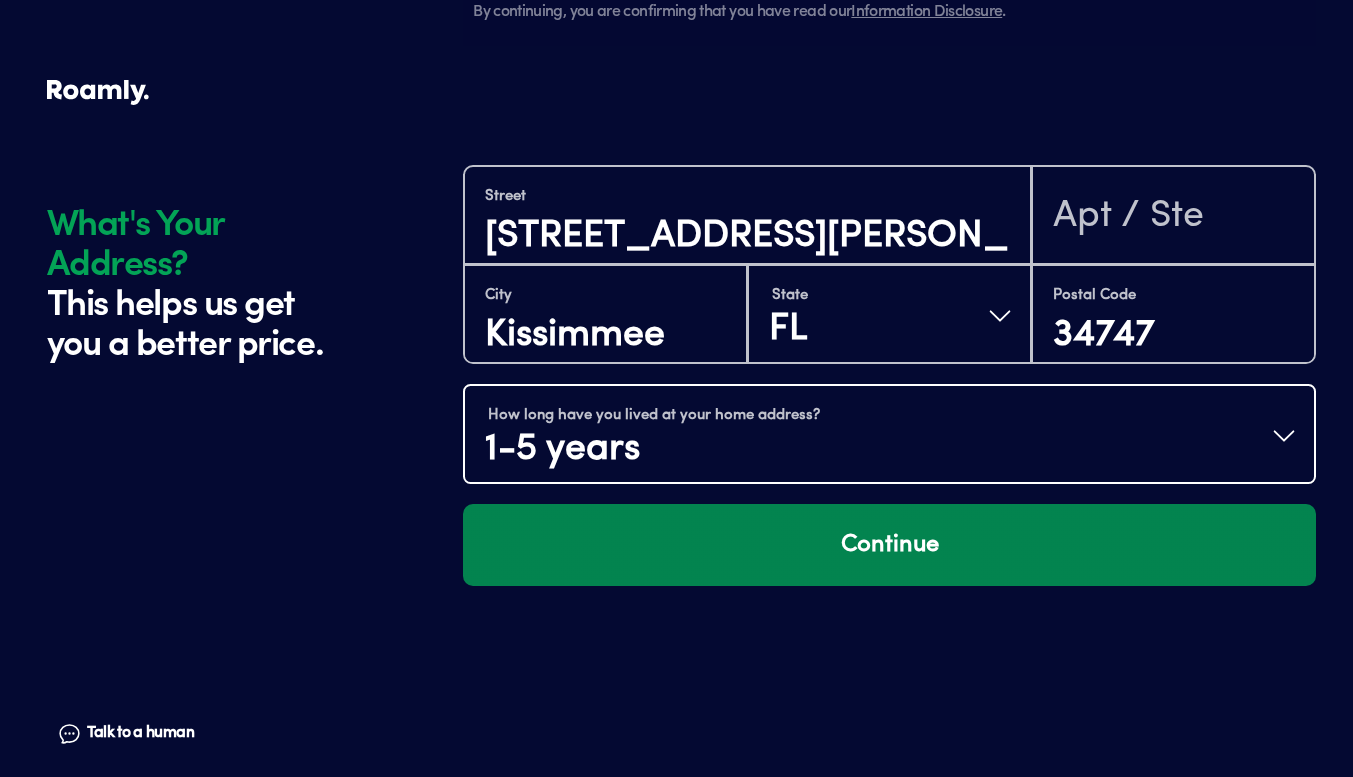 click on "Continue" at bounding box center [889, 545] 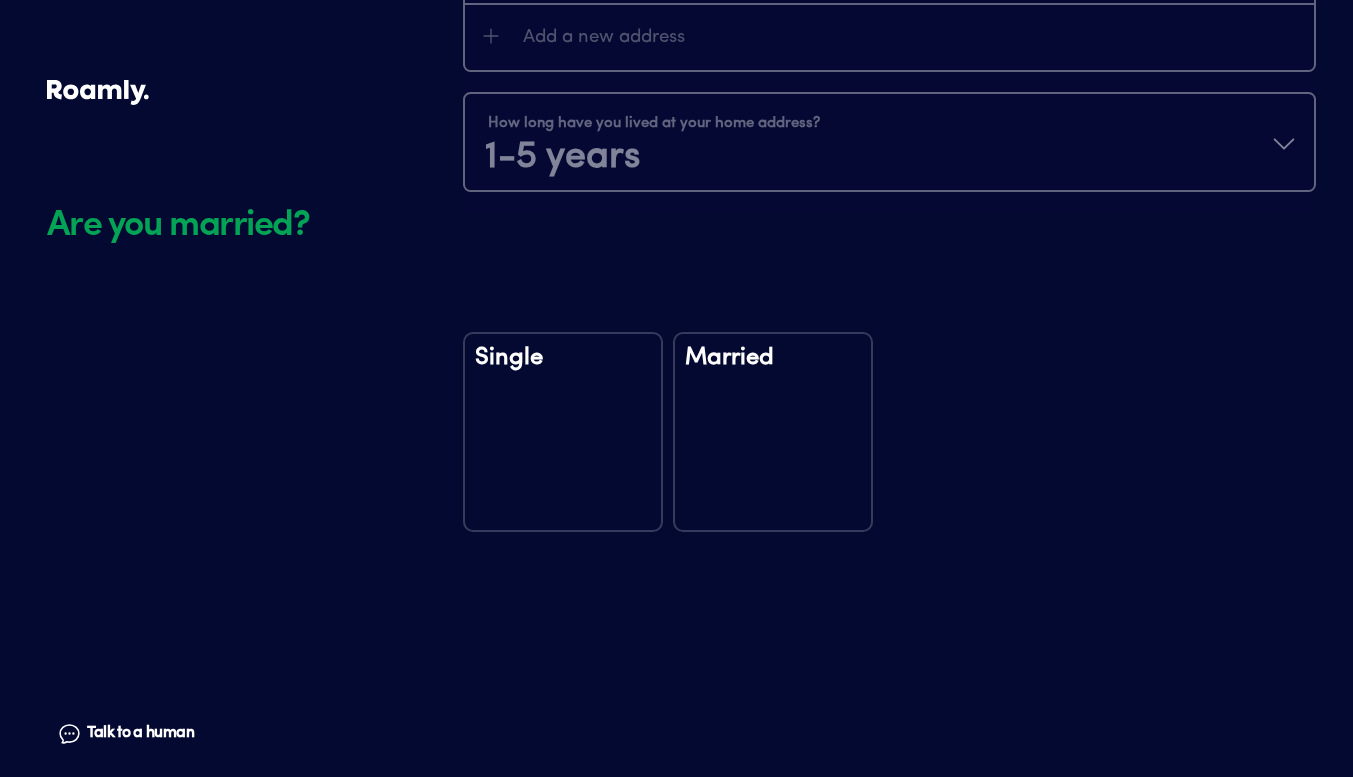 scroll, scrollTop: 2330, scrollLeft: 0, axis: vertical 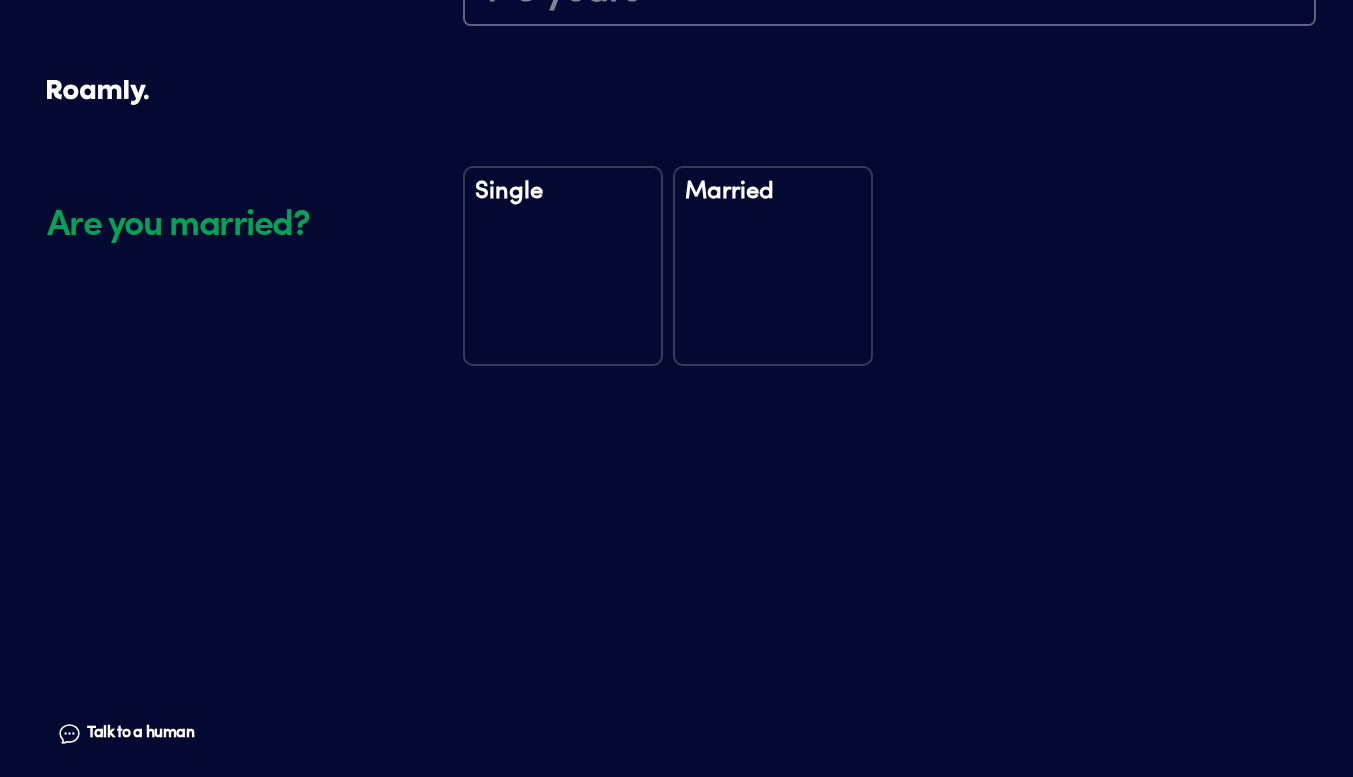 click on "Married" at bounding box center [773, 266] 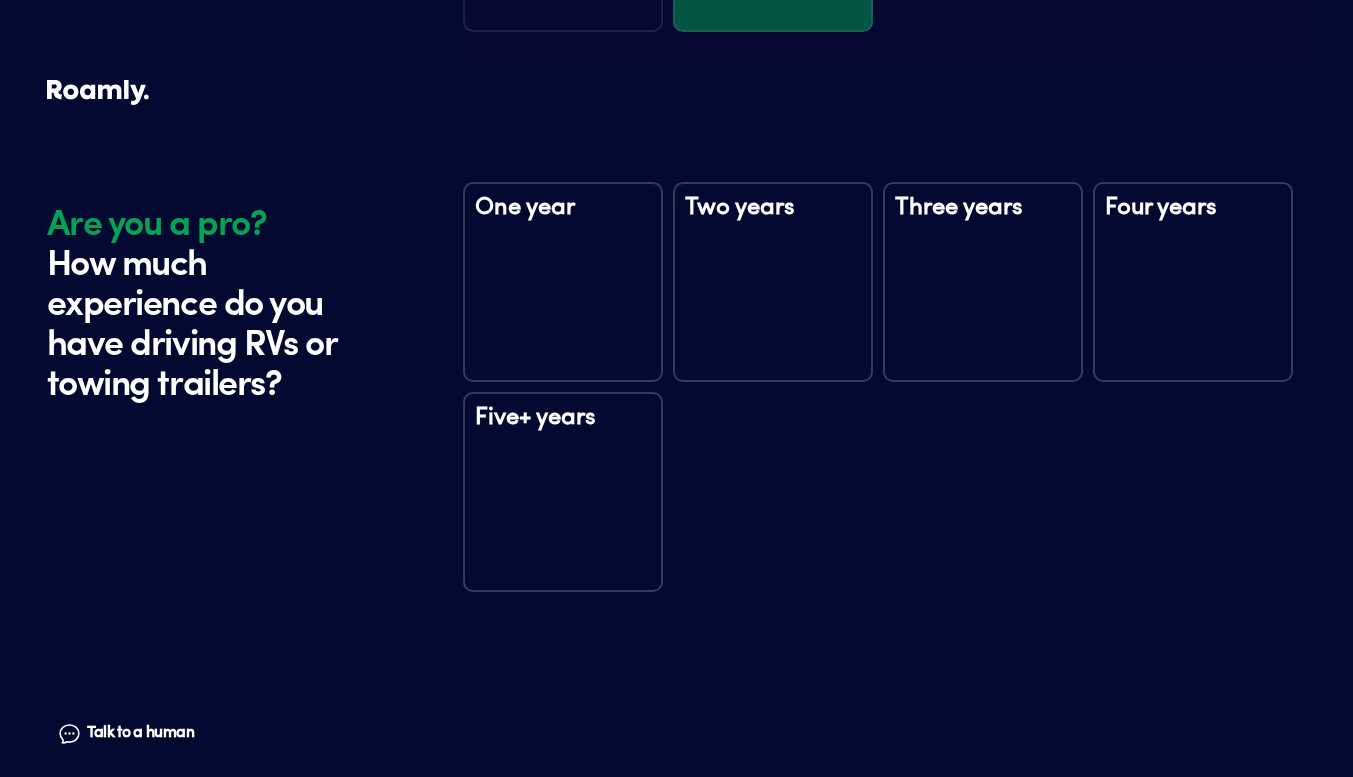 scroll, scrollTop: 2720, scrollLeft: 0, axis: vertical 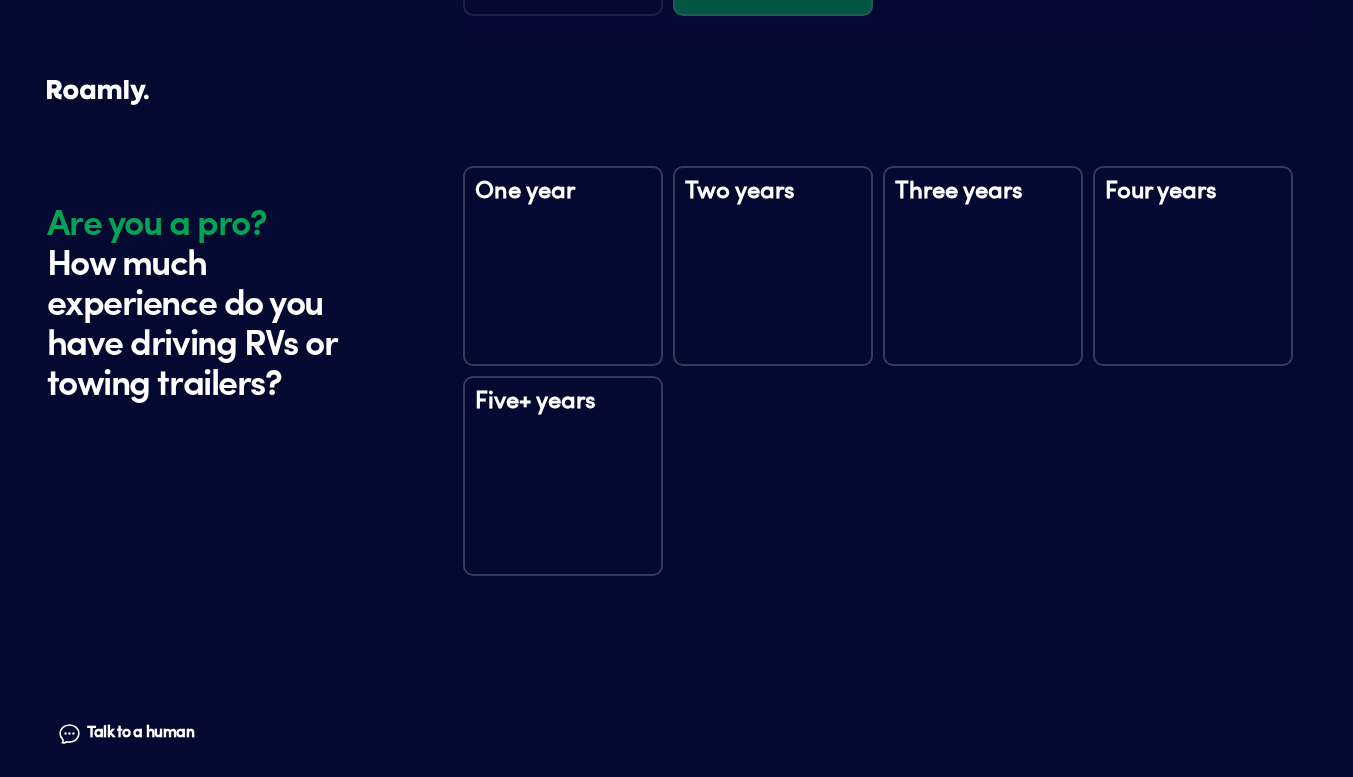 click on "One year" at bounding box center (563, 266) 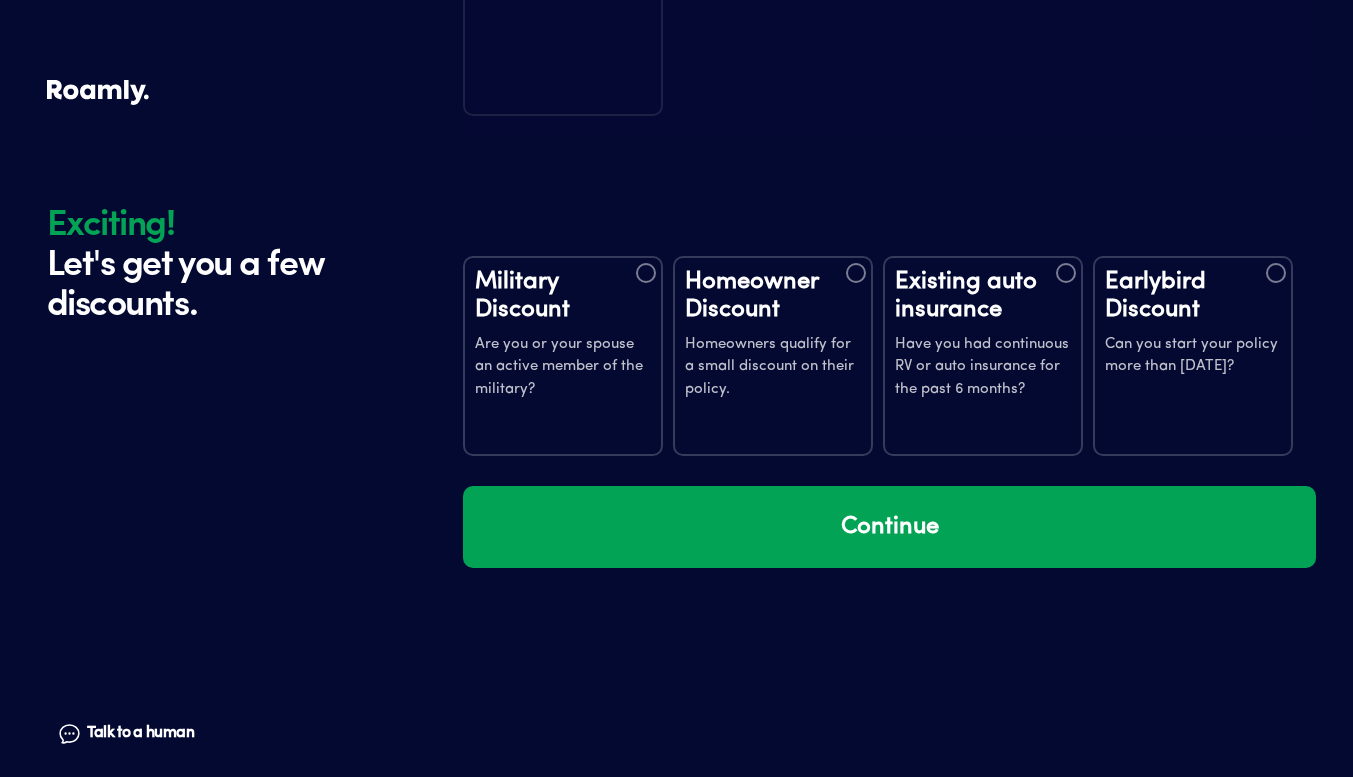 scroll, scrollTop: 3310, scrollLeft: 0, axis: vertical 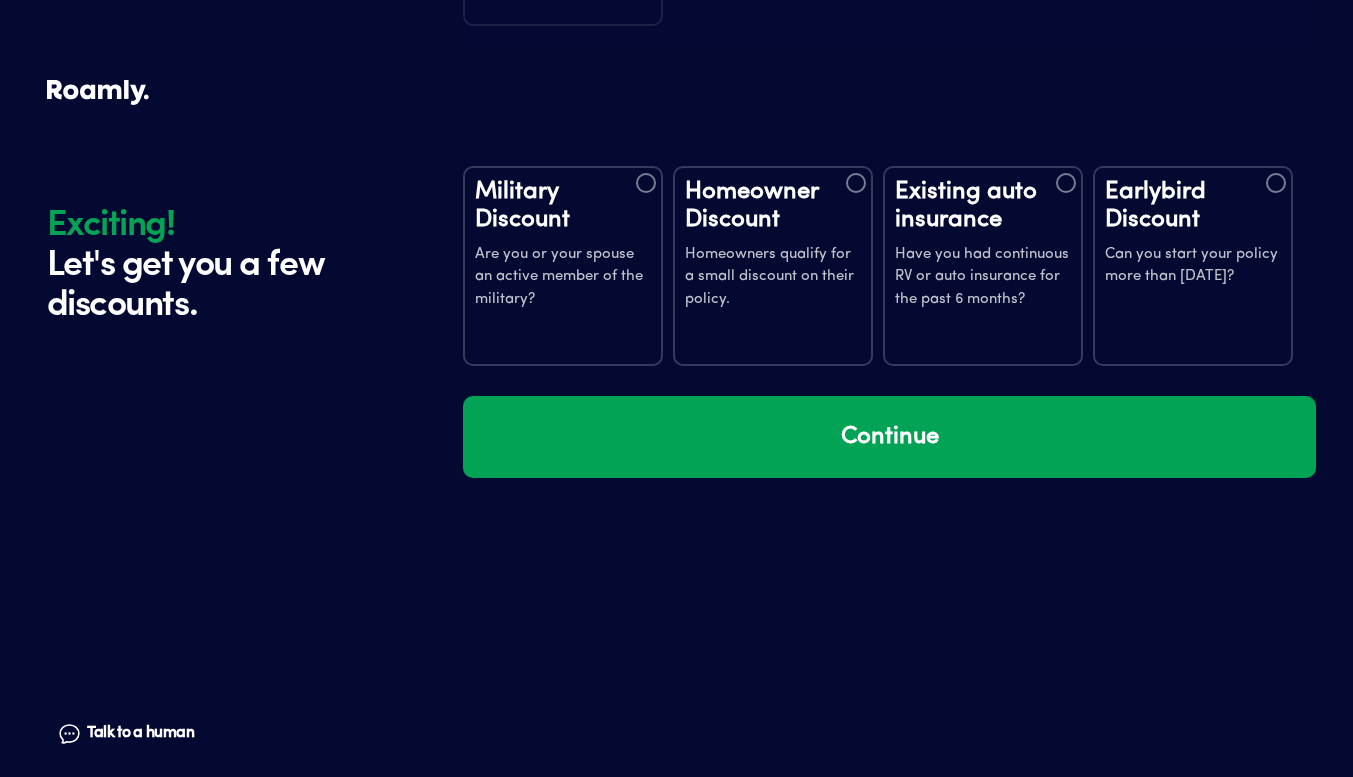 click on "Homeowner Discount Homeowners qualify for a small discount on their policy." at bounding box center (773, 266) 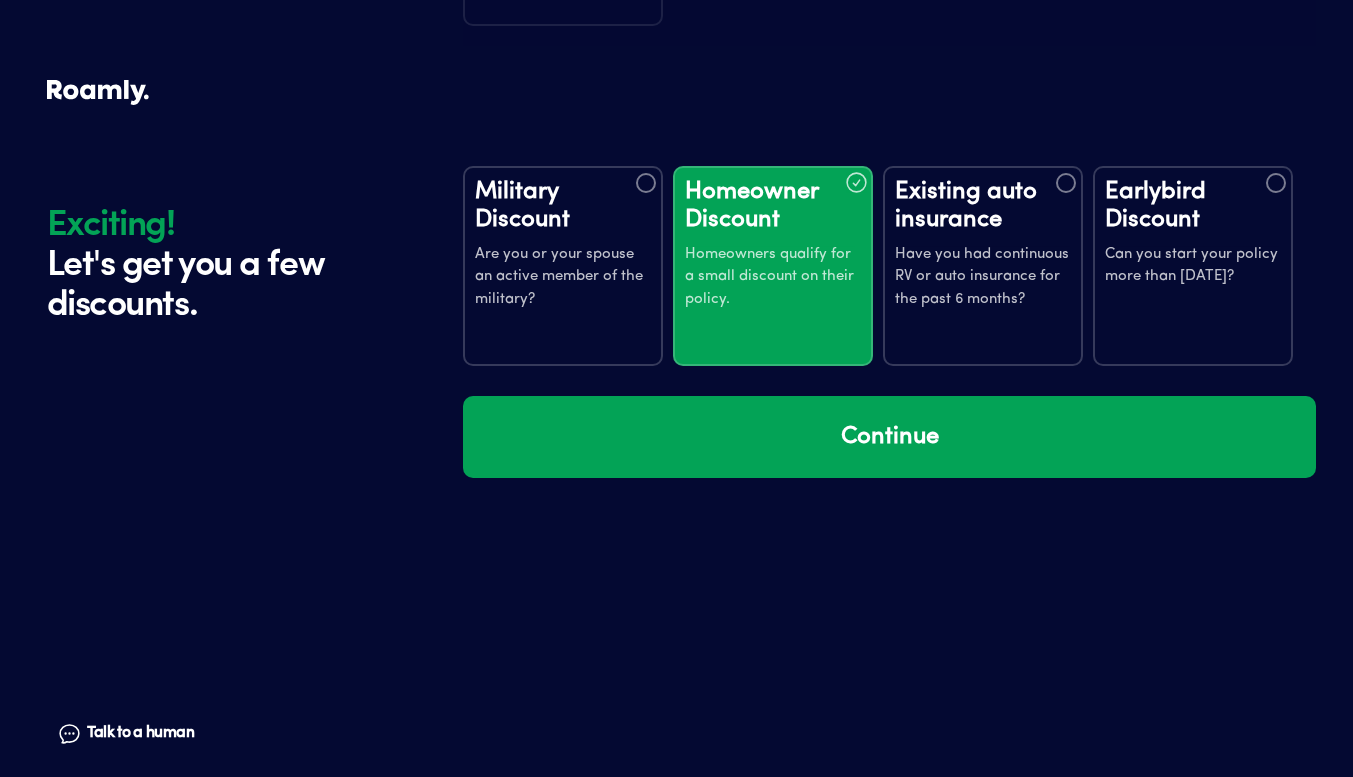 click on "Existing auto insurance Have you had continuous RV or auto insurance for the past 6 months?" at bounding box center [983, 266] 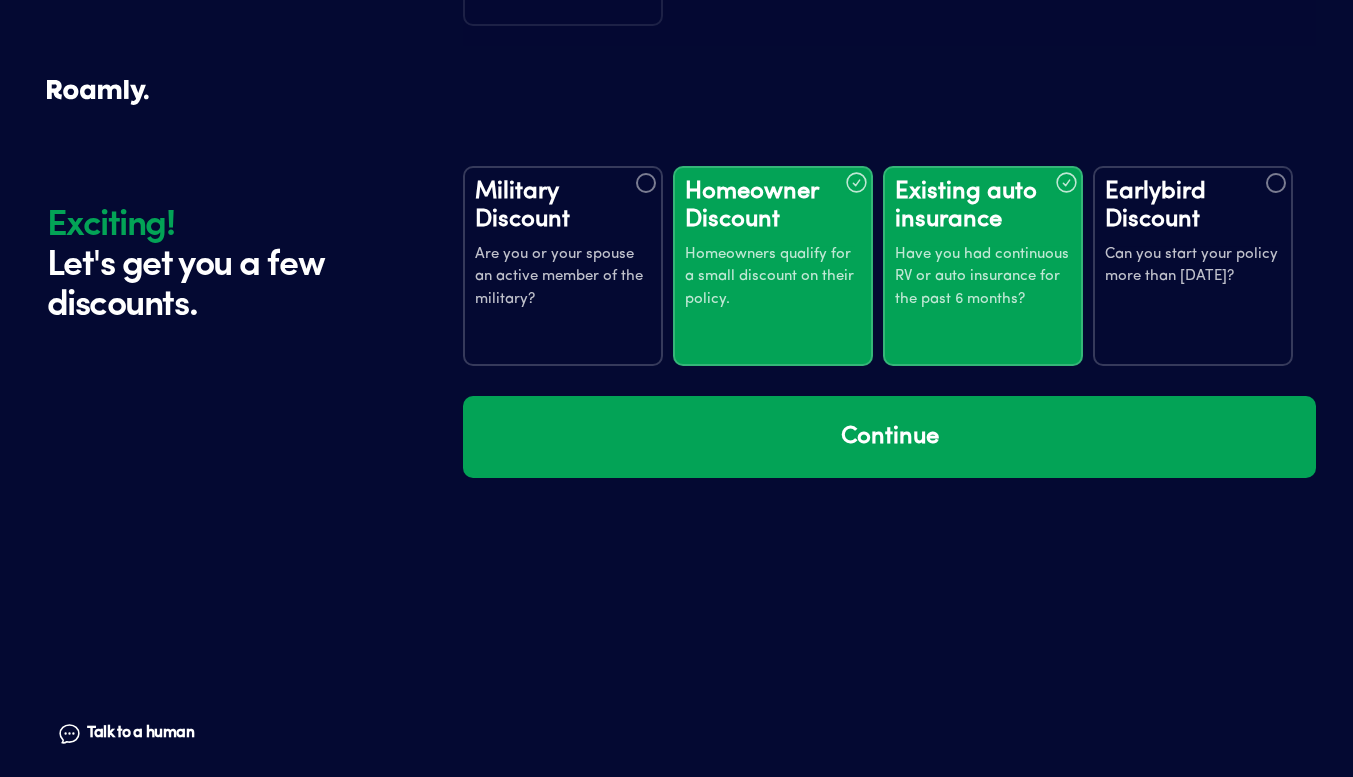 click on "Can you start your policy more than [DATE]?" at bounding box center [1193, 266] 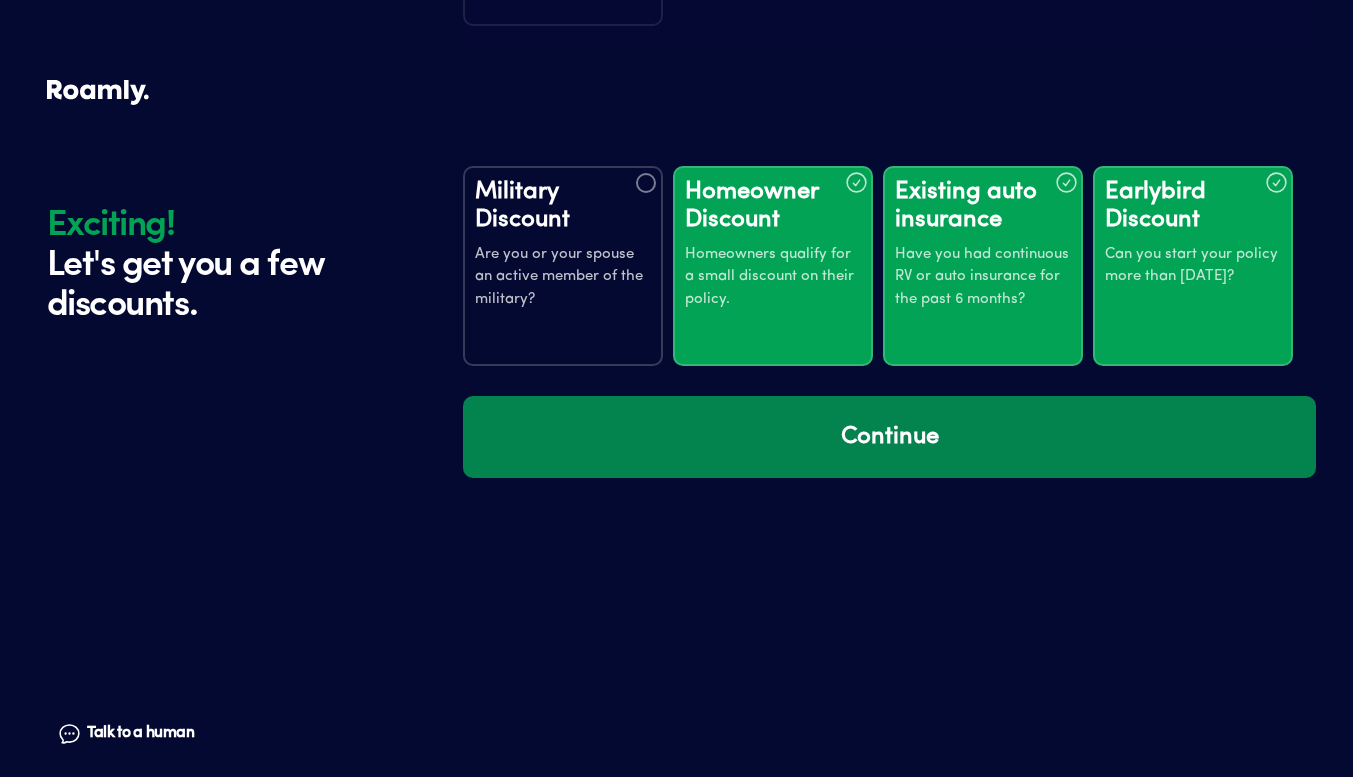 click on "Continue" at bounding box center [889, 437] 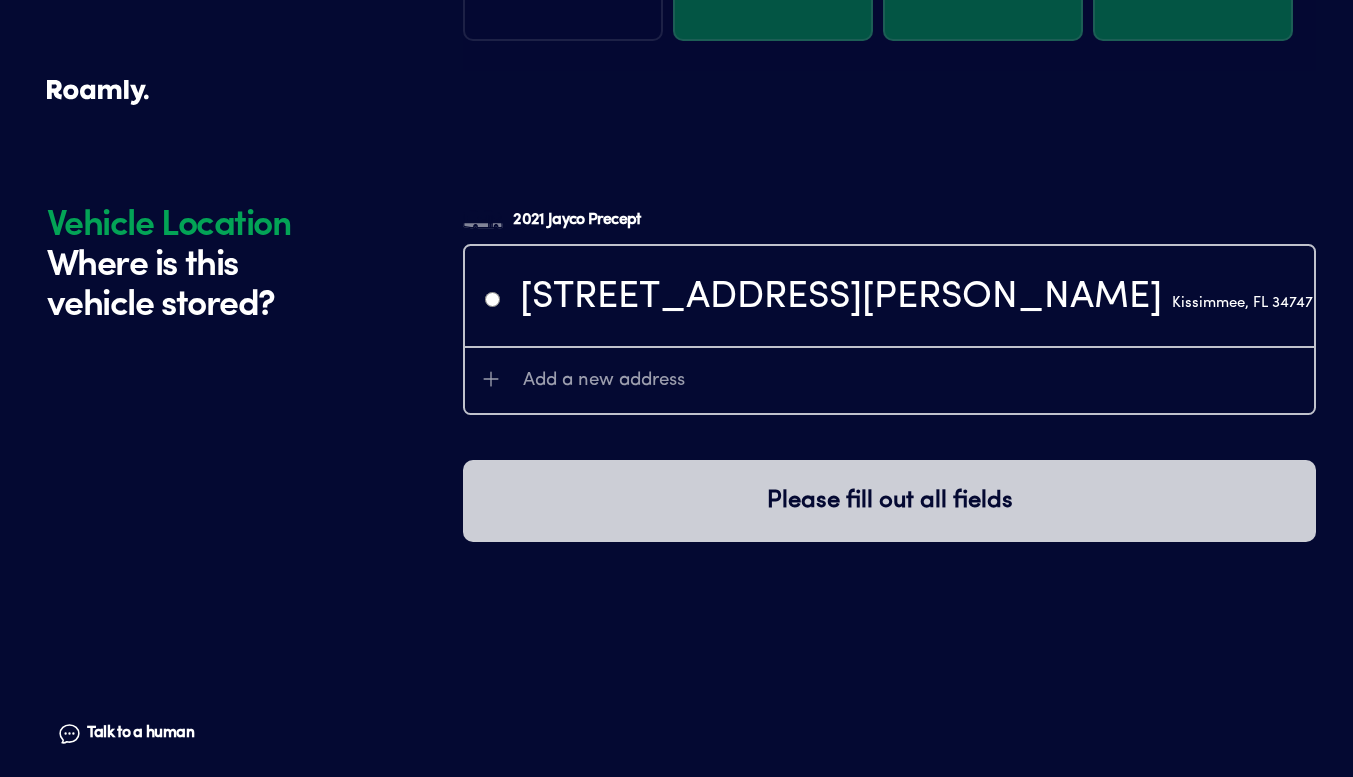 scroll, scrollTop: 3700, scrollLeft: 0, axis: vertical 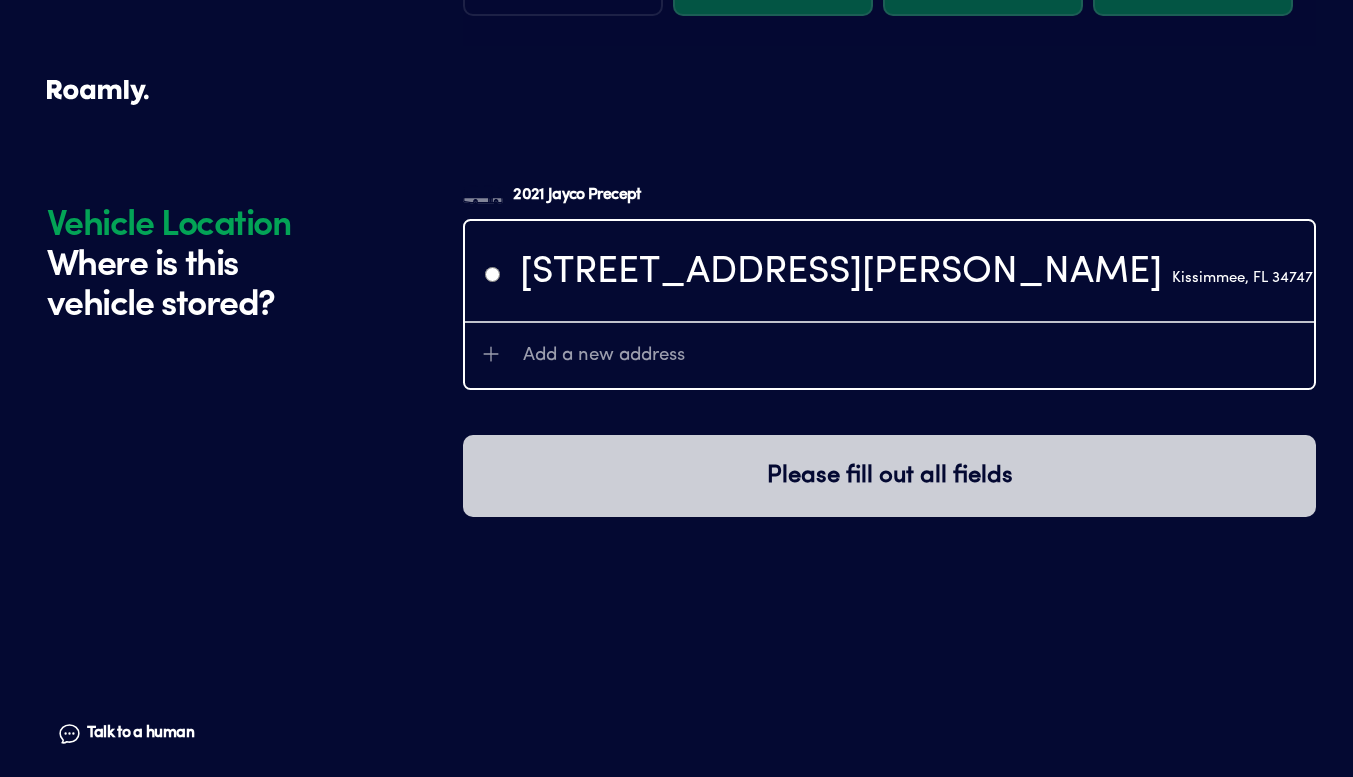 click on "Add a new address" at bounding box center (911, 355) 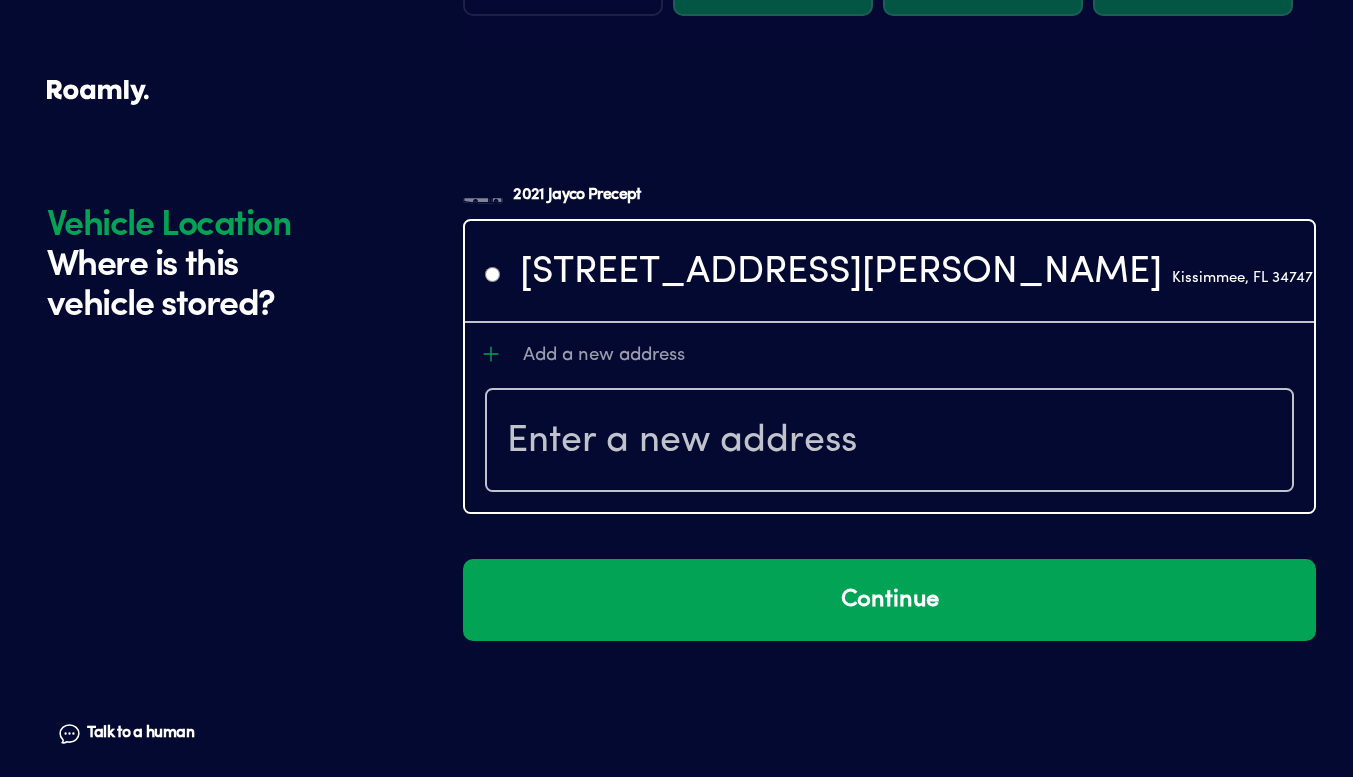 click on "Add a new address" at bounding box center [911, 355] 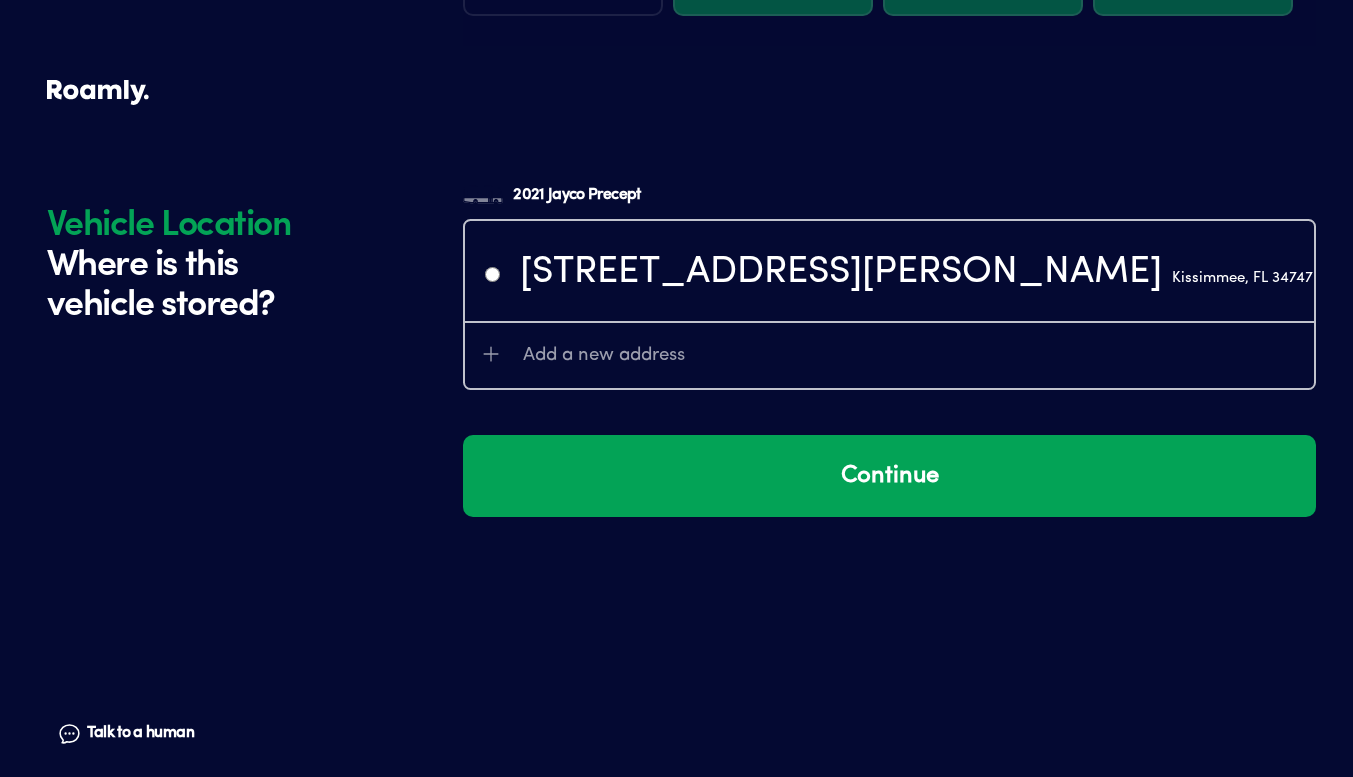 click on "2021 Jayco Precept [STREET_ADDRESS][PERSON_NAME] Clear Add a new address Continue" at bounding box center [889, 457] 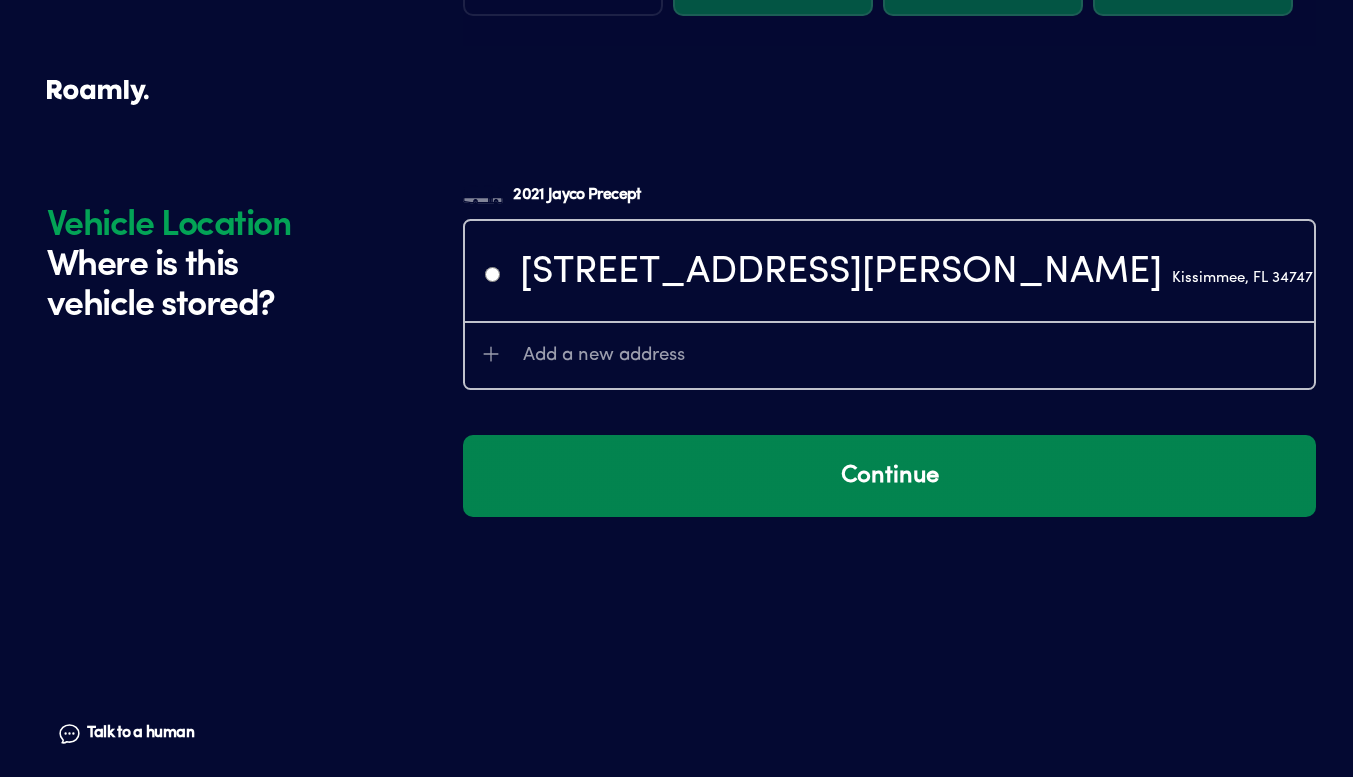 click on "Continue" at bounding box center [889, 476] 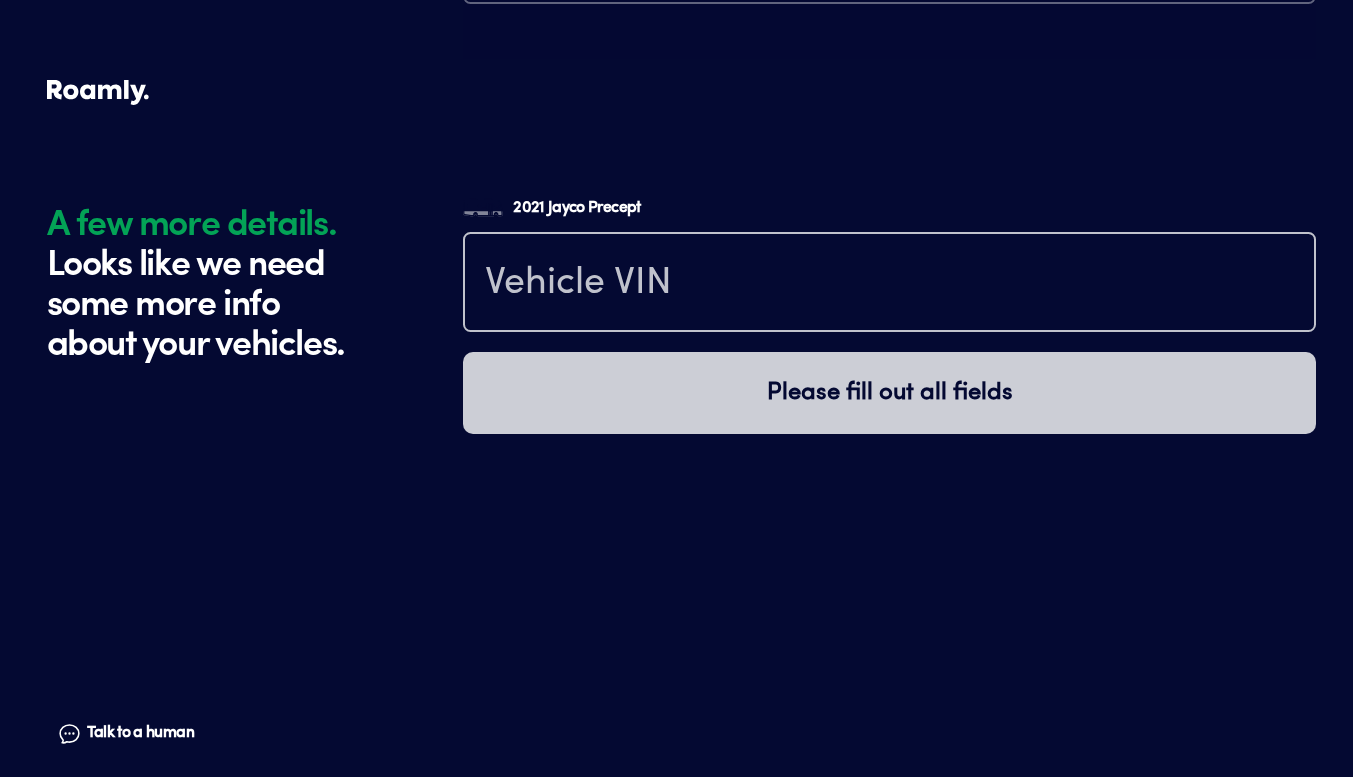 scroll, scrollTop: 4139, scrollLeft: 0, axis: vertical 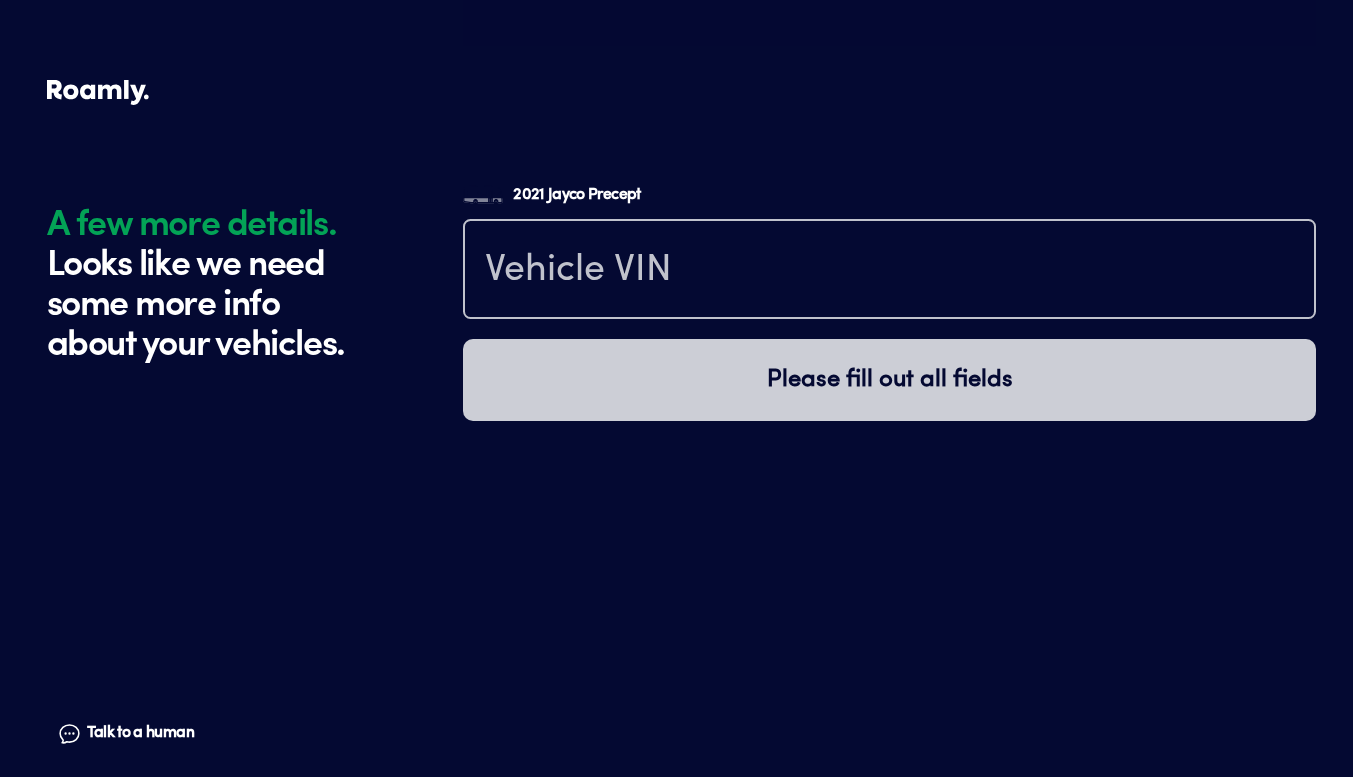 click at bounding box center (889, 269) 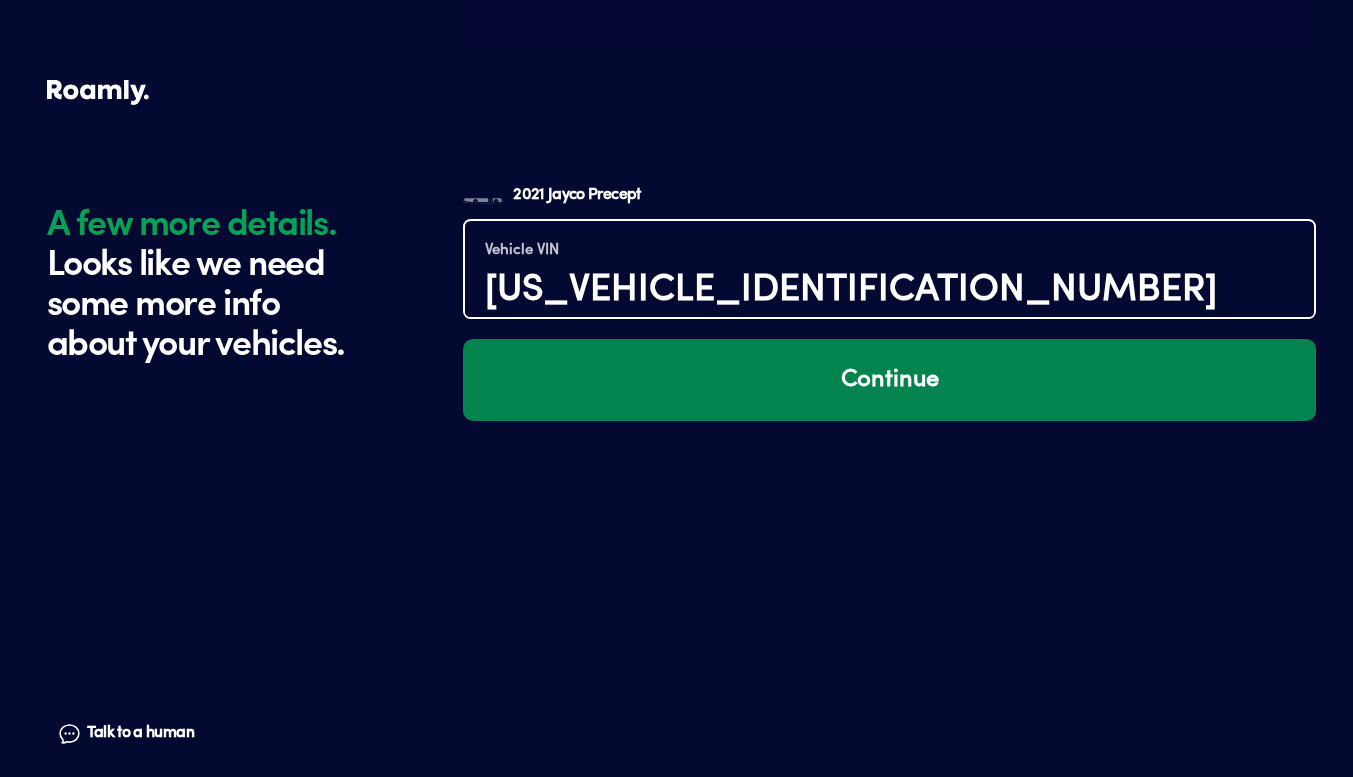 type on "[US_VEHICLE_IDENTIFICATION_NUMBER]" 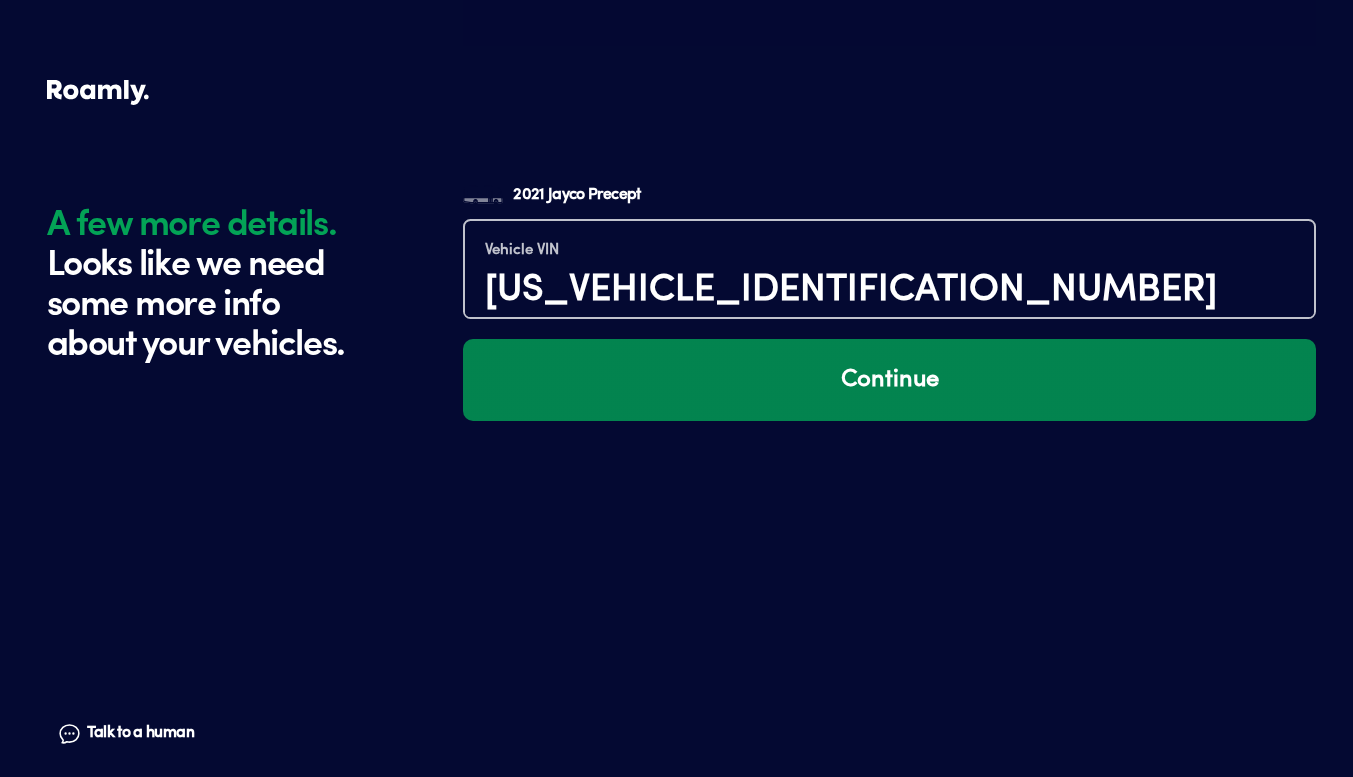 click on "Continue" at bounding box center (889, 380) 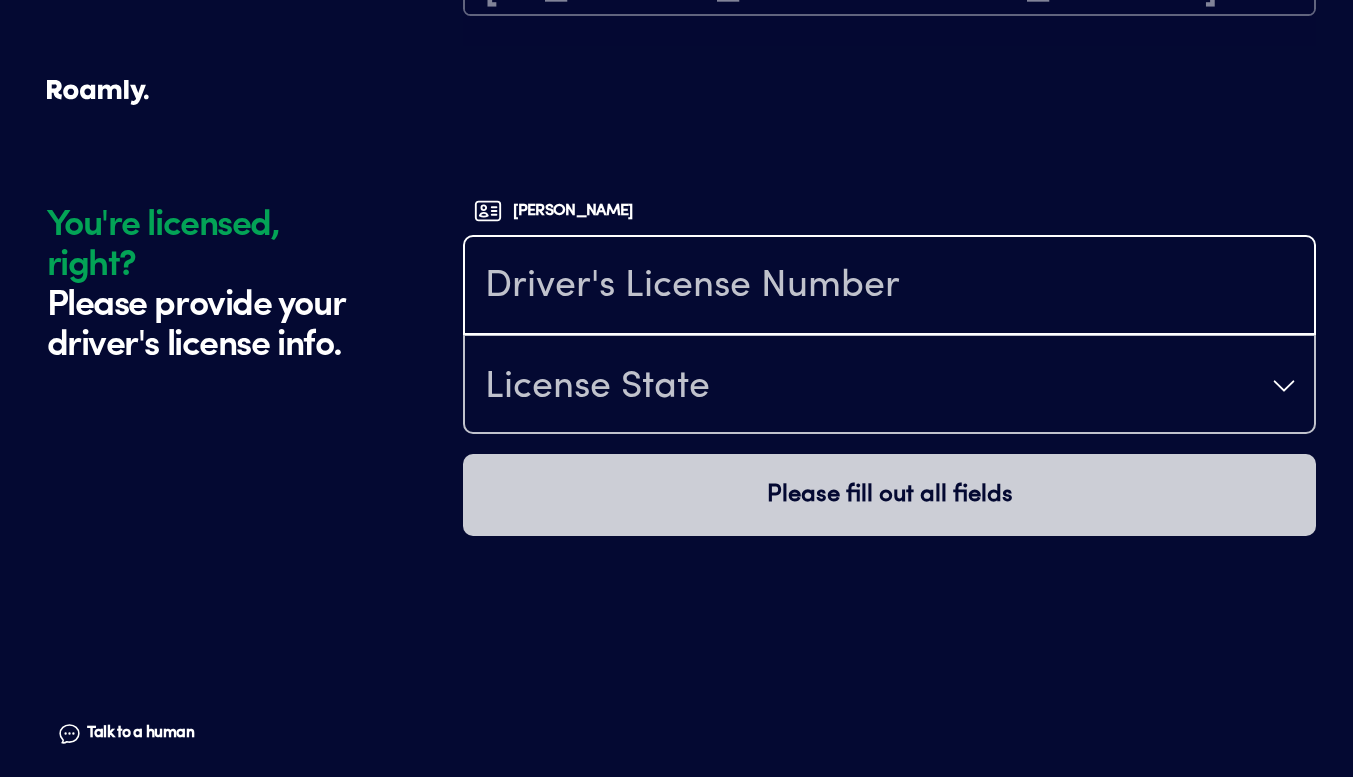 click at bounding box center [889, 287] 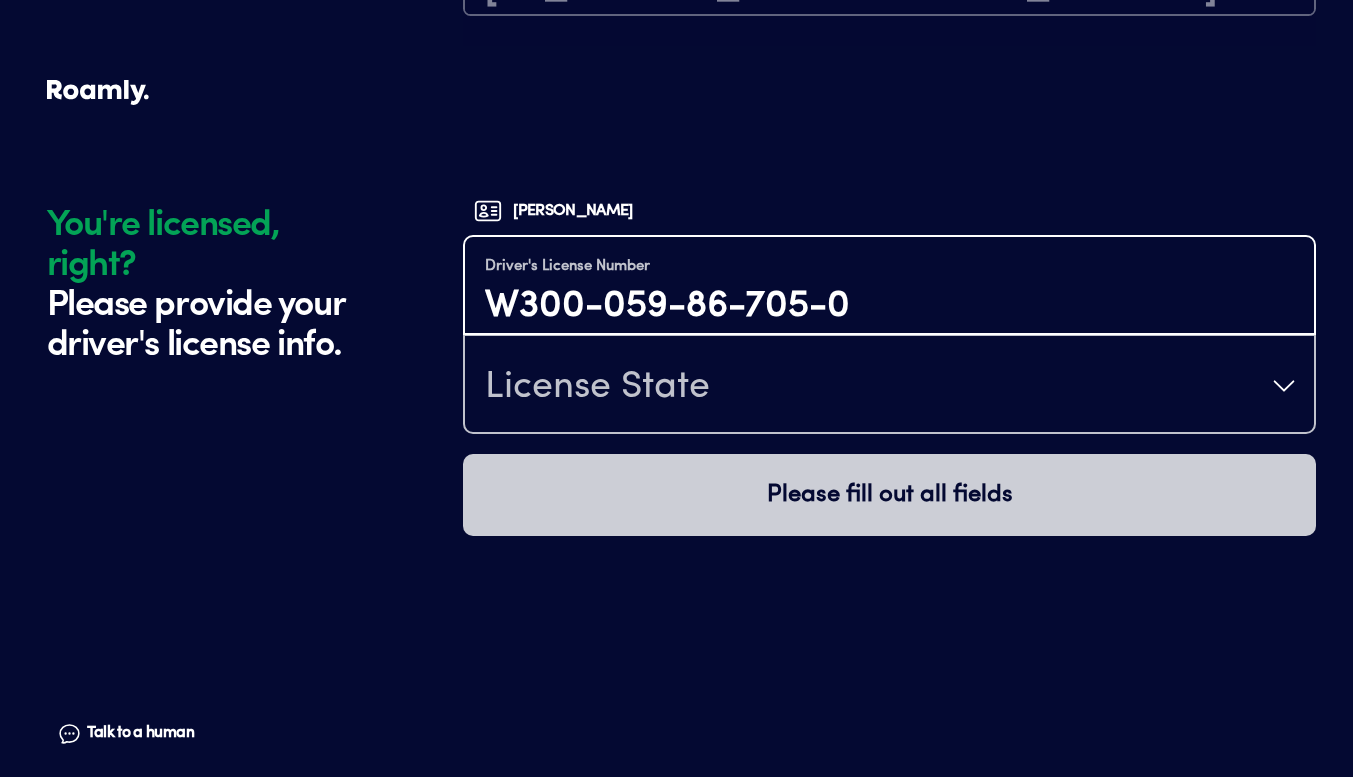 type on "W300-059-86-705-0" 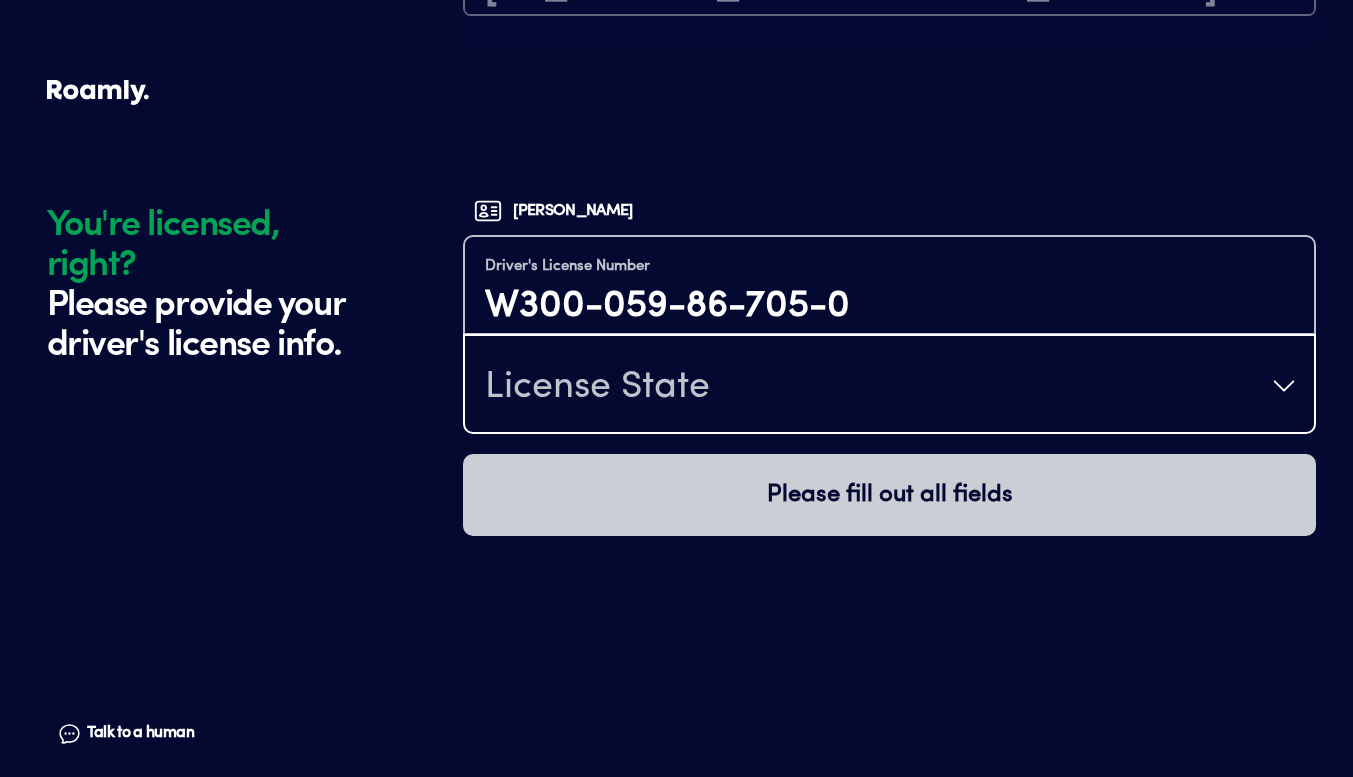 type 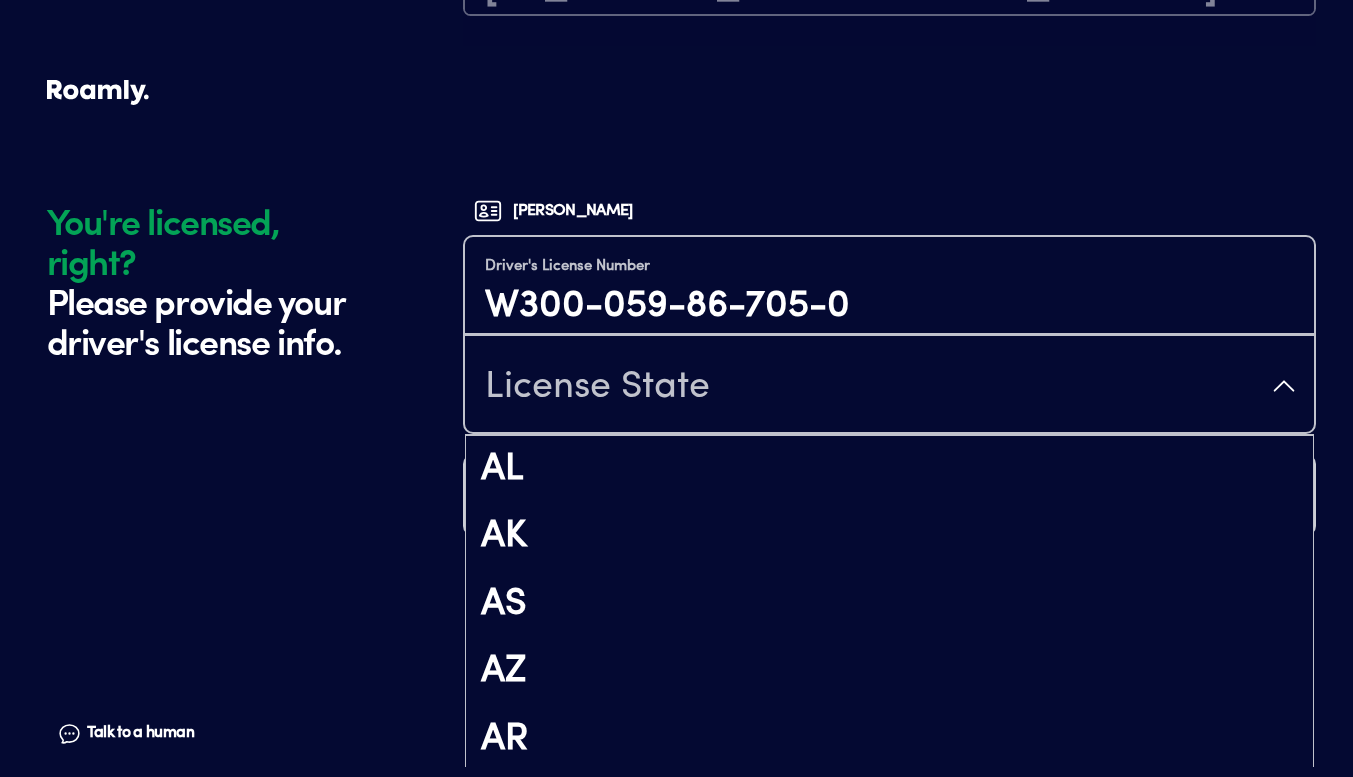 scroll, scrollTop: 245, scrollLeft: 0, axis: vertical 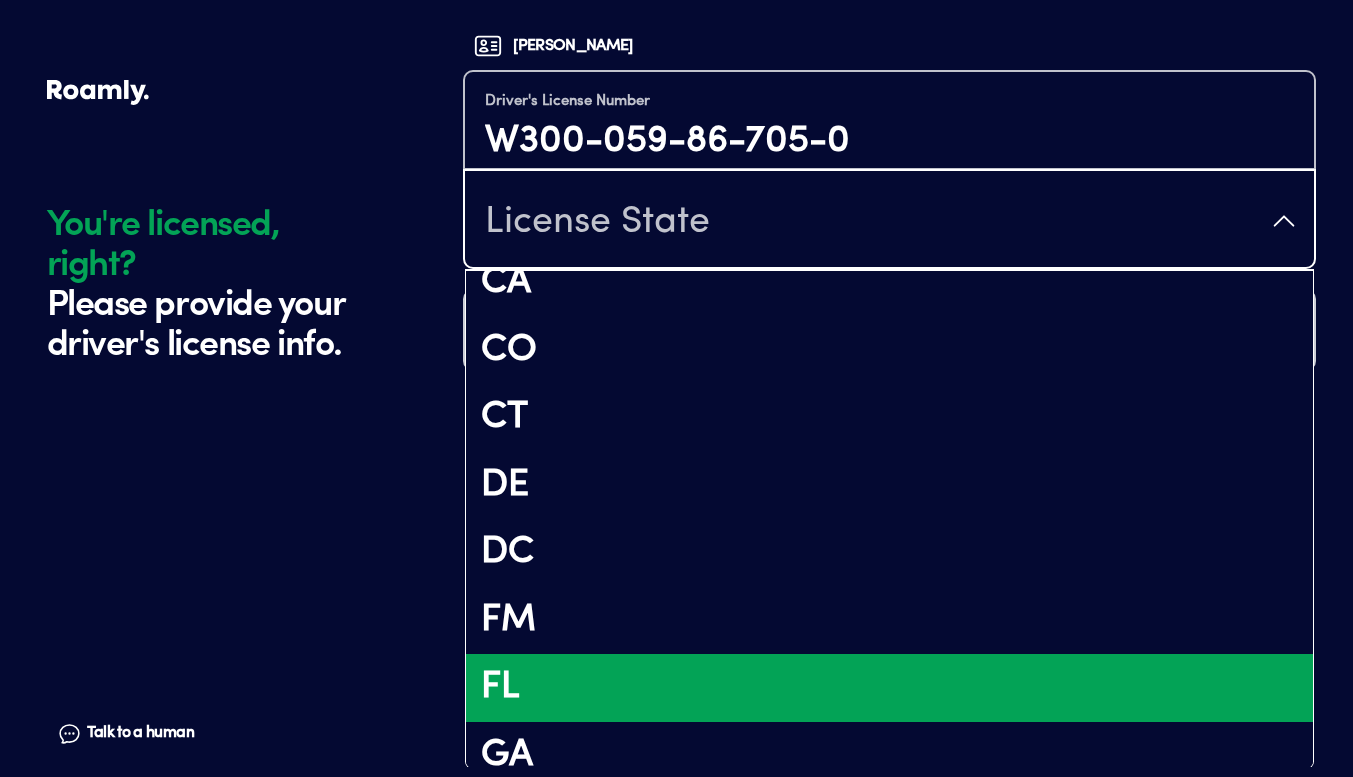click on "FL" at bounding box center [889, 688] 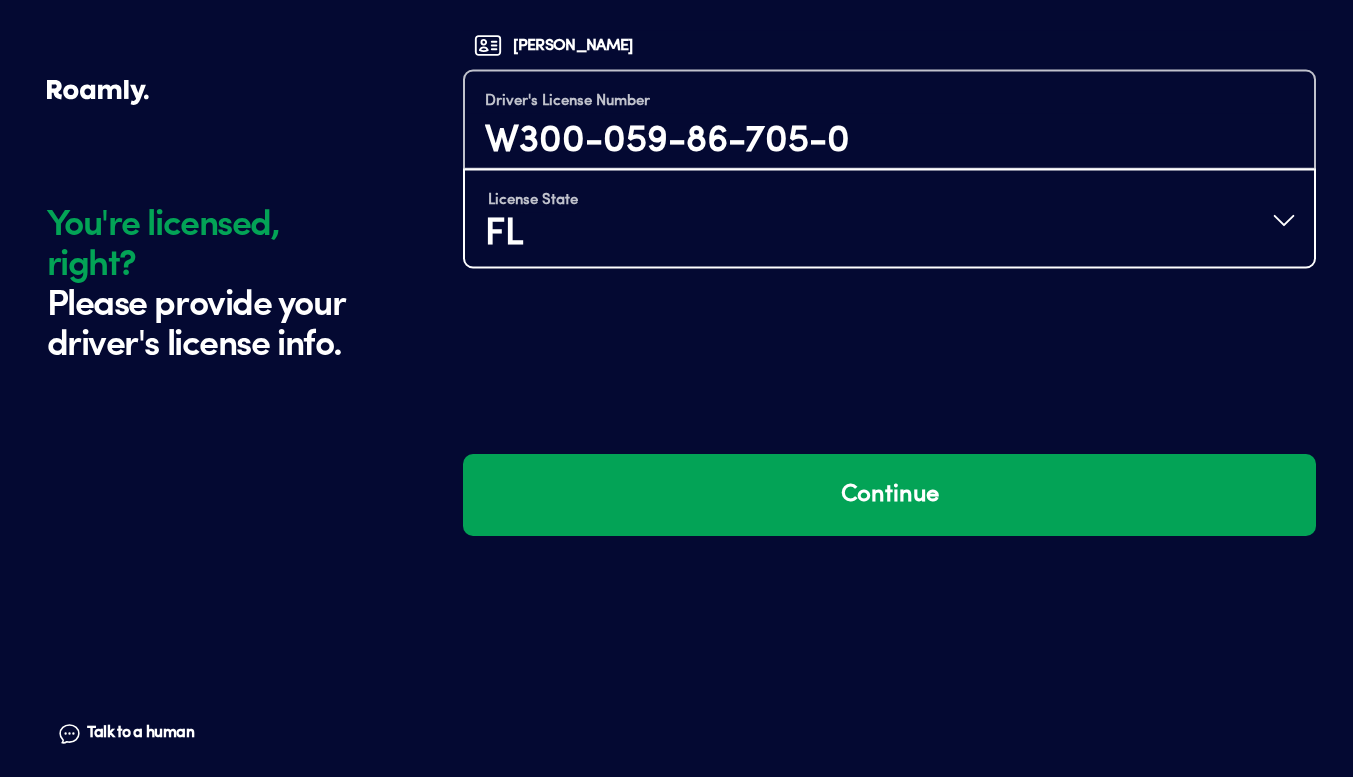 scroll, scrollTop: 0, scrollLeft: 0, axis: both 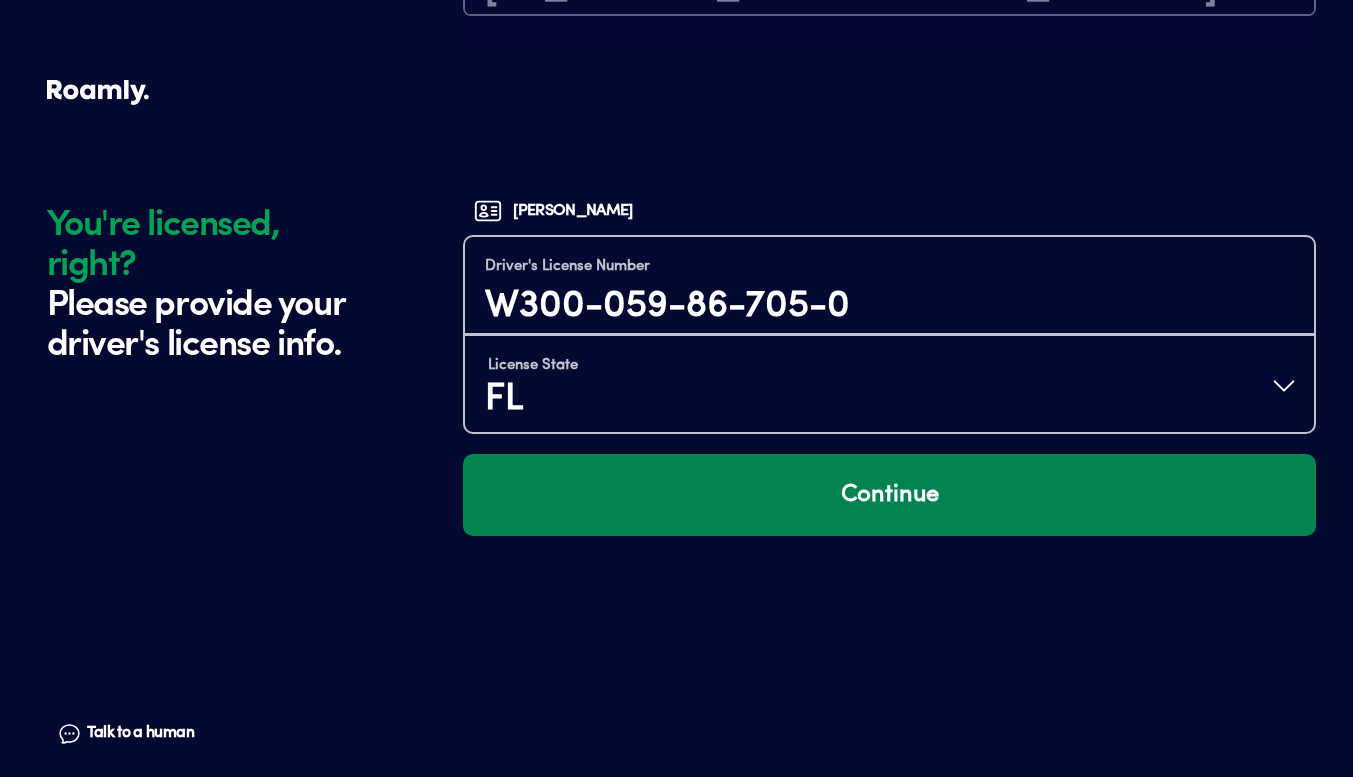 click on "Continue" at bounding box center (889, 495) 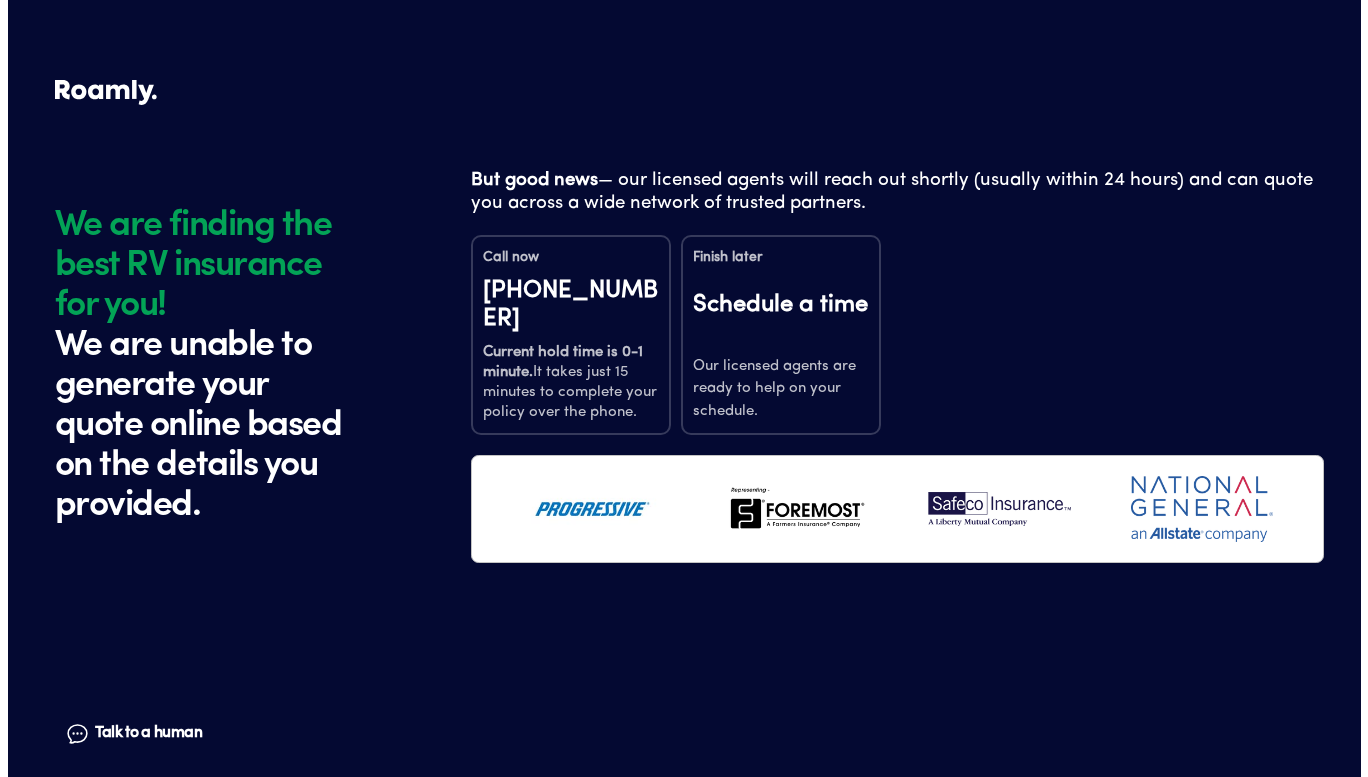 scroll, scrollTop: 0, scrollLeft: 0, axis: both 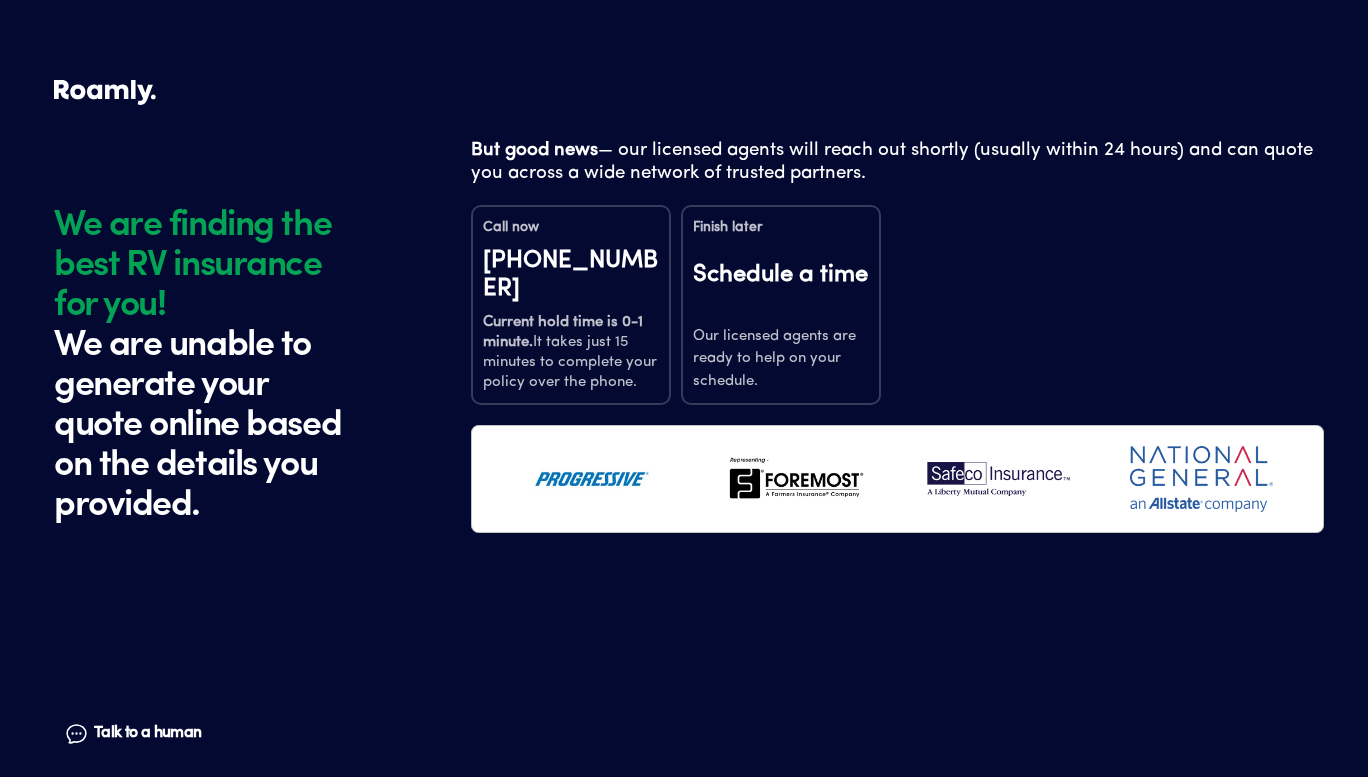 click on "Our licensed agents are ready to help on your schedule." at bounding box center [781, 360] 